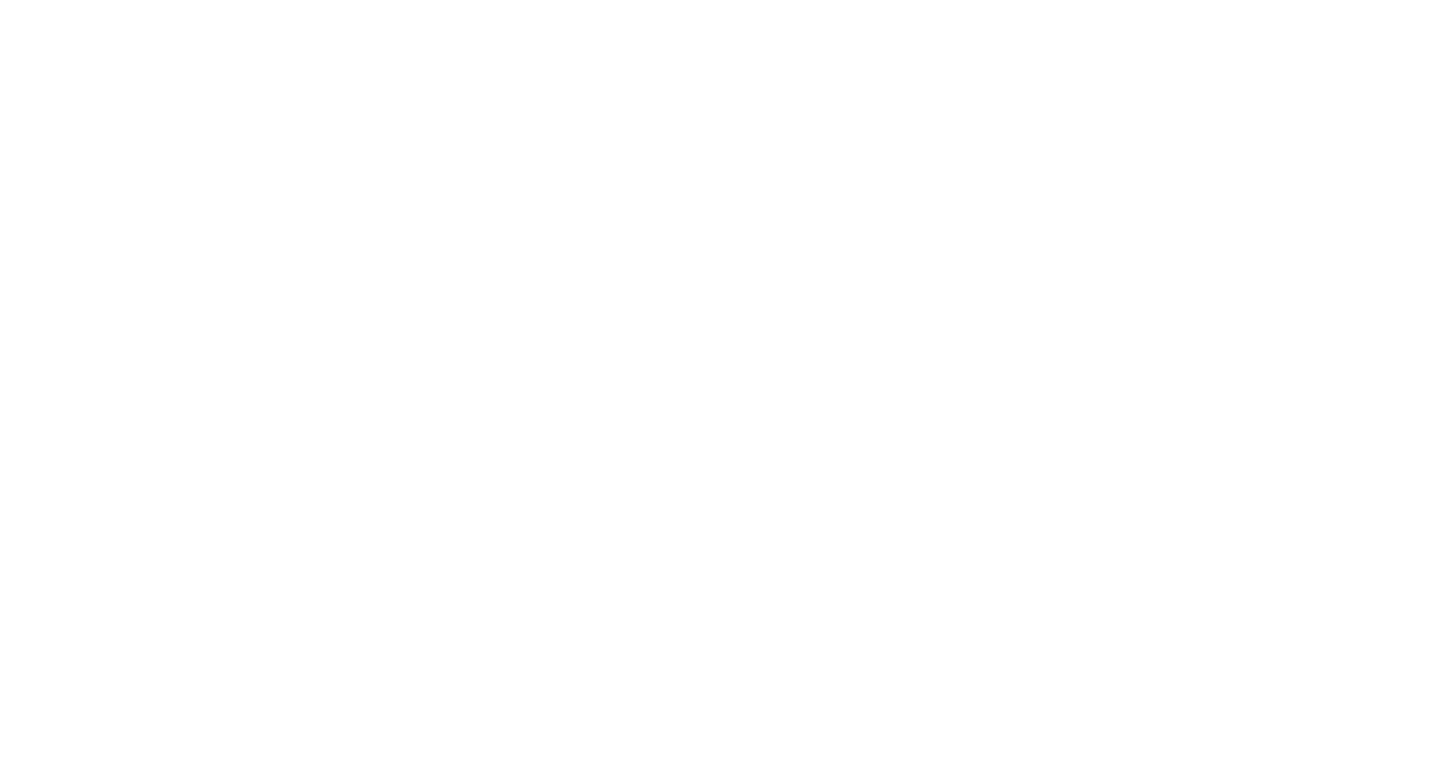 scroll, scrollTop: 0, scrollLeft: 0, axis: both 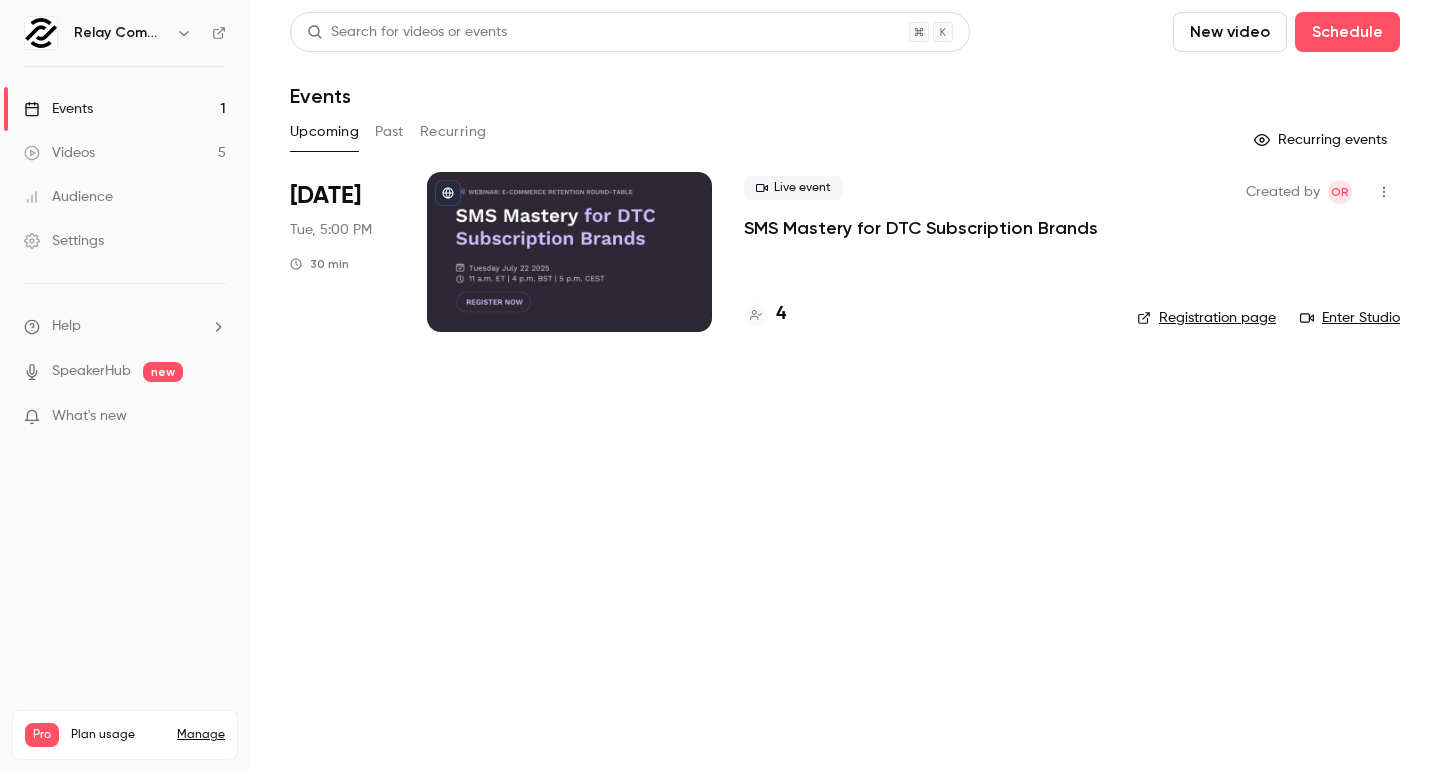 click at bounding box center (569, 252) 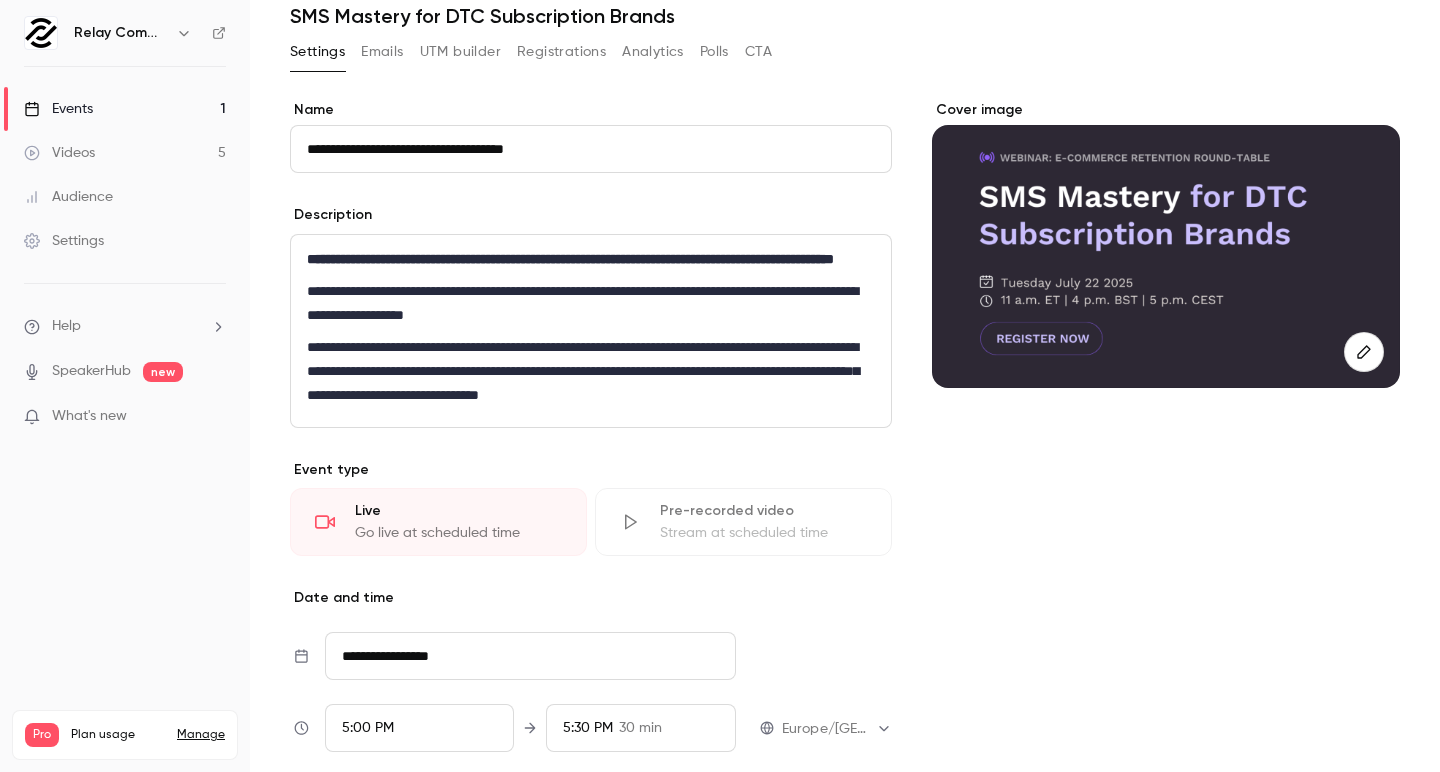 scroll, scrollTop: 38, scrollLeft: 0, axis: vertical 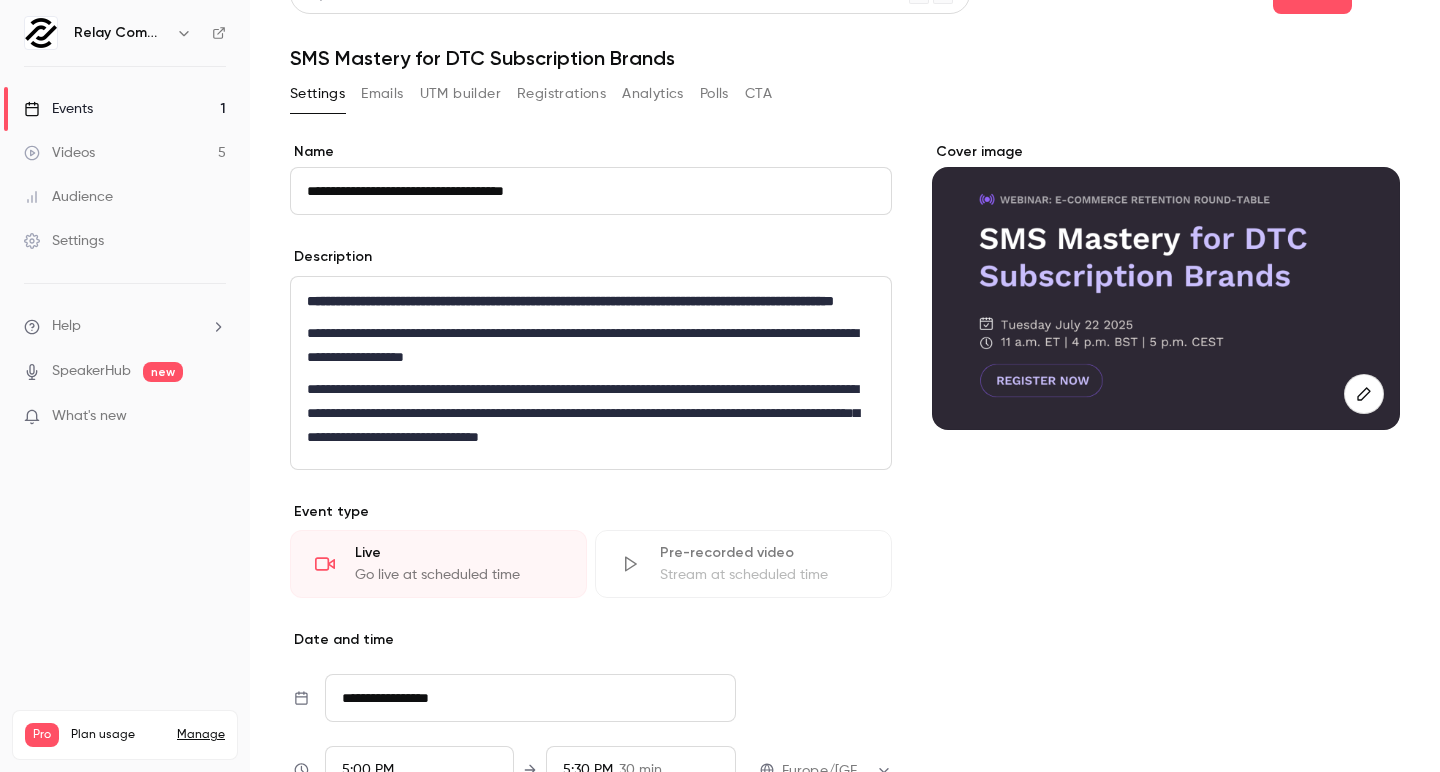 click on "Emails" at bounding box center [382, 94] 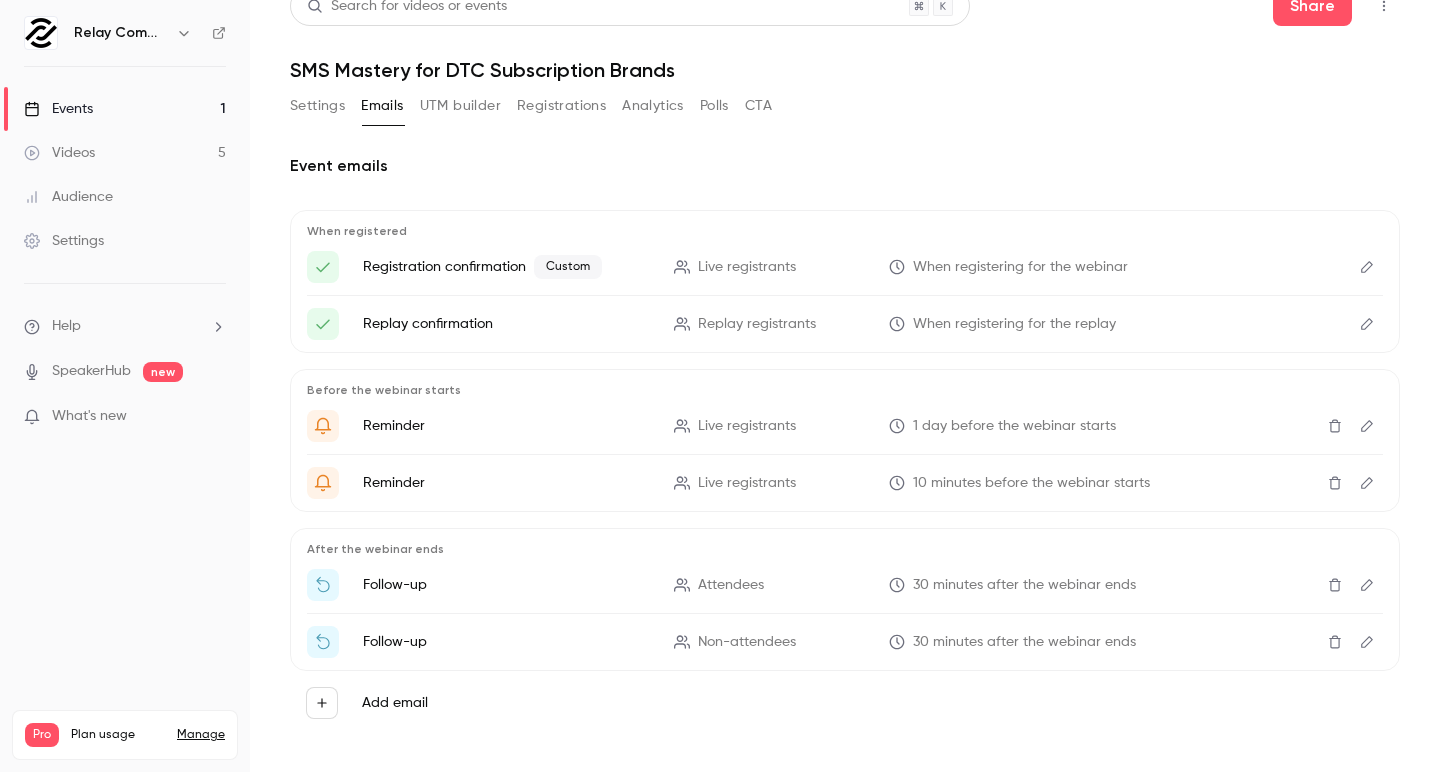 scroll, scrollTop: 39, scrollLeft: 0, axis: vertical 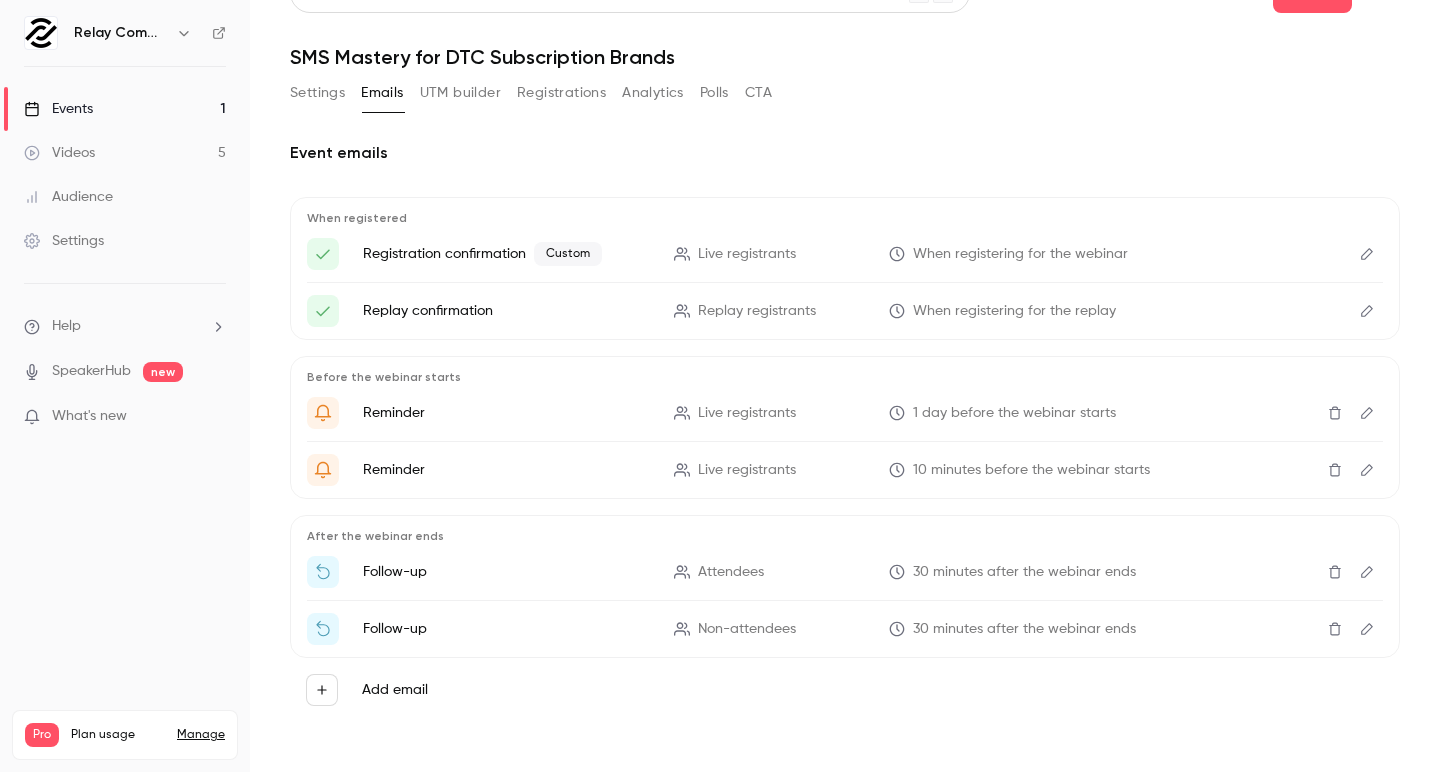 click 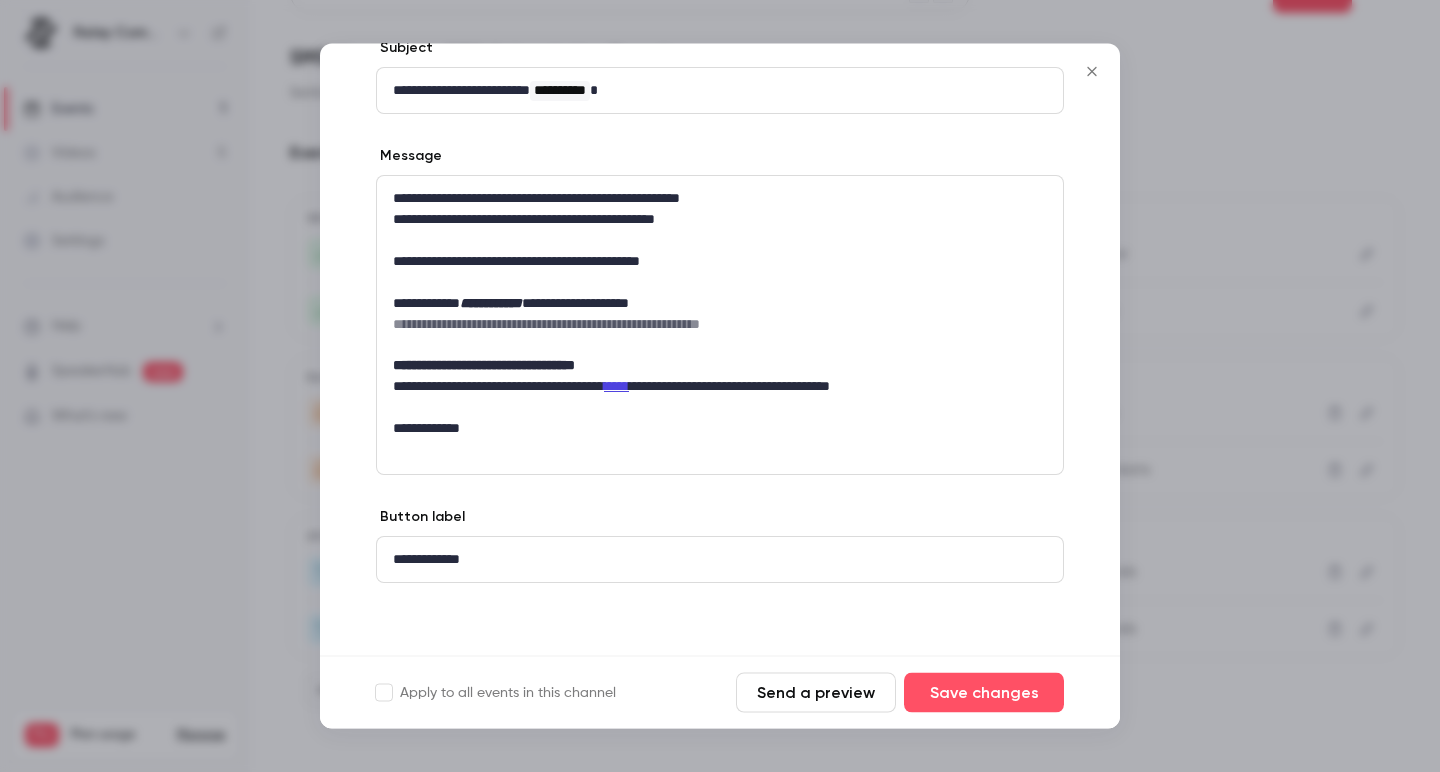scroll, scrollTop: 125, scrollLeft: 0, axis: vertical 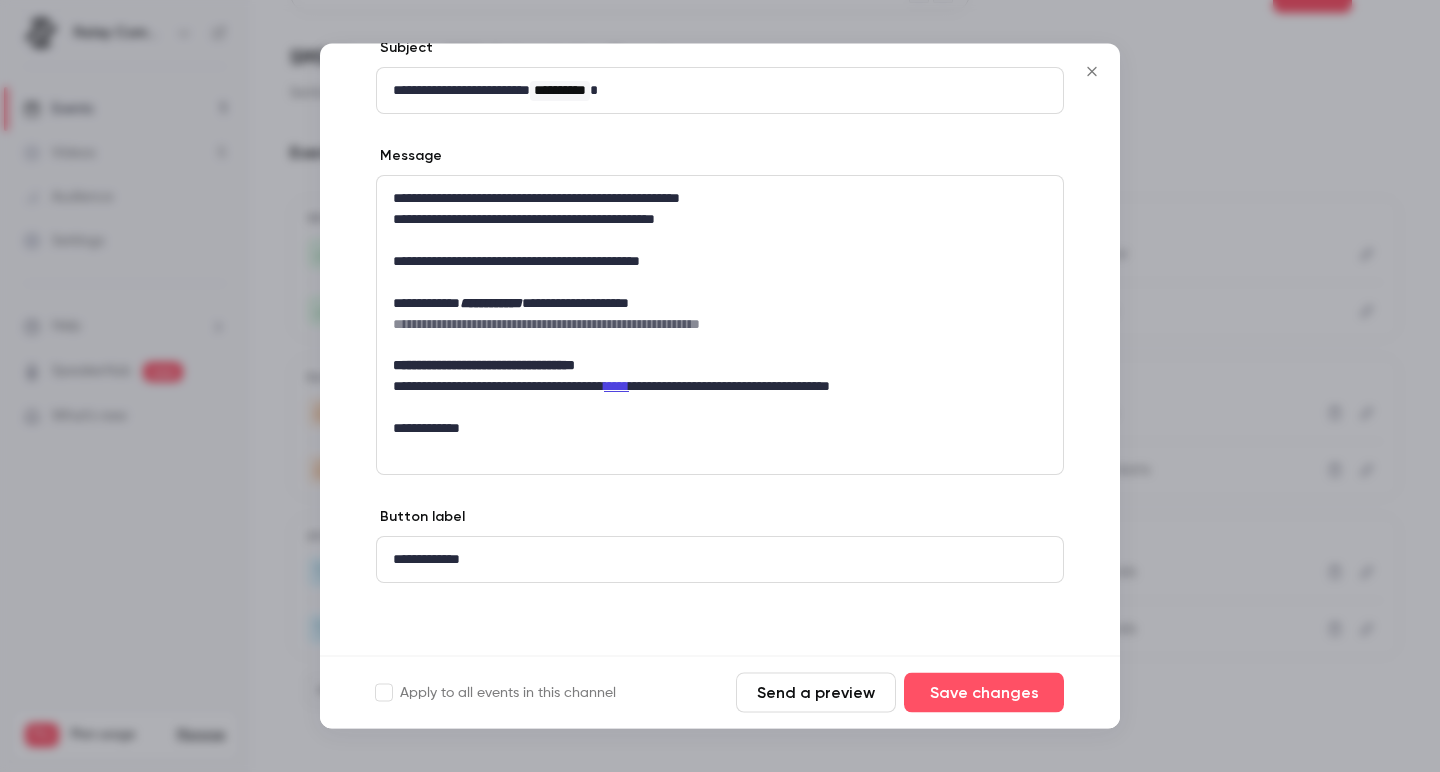 click at bounding box center [720, 386] 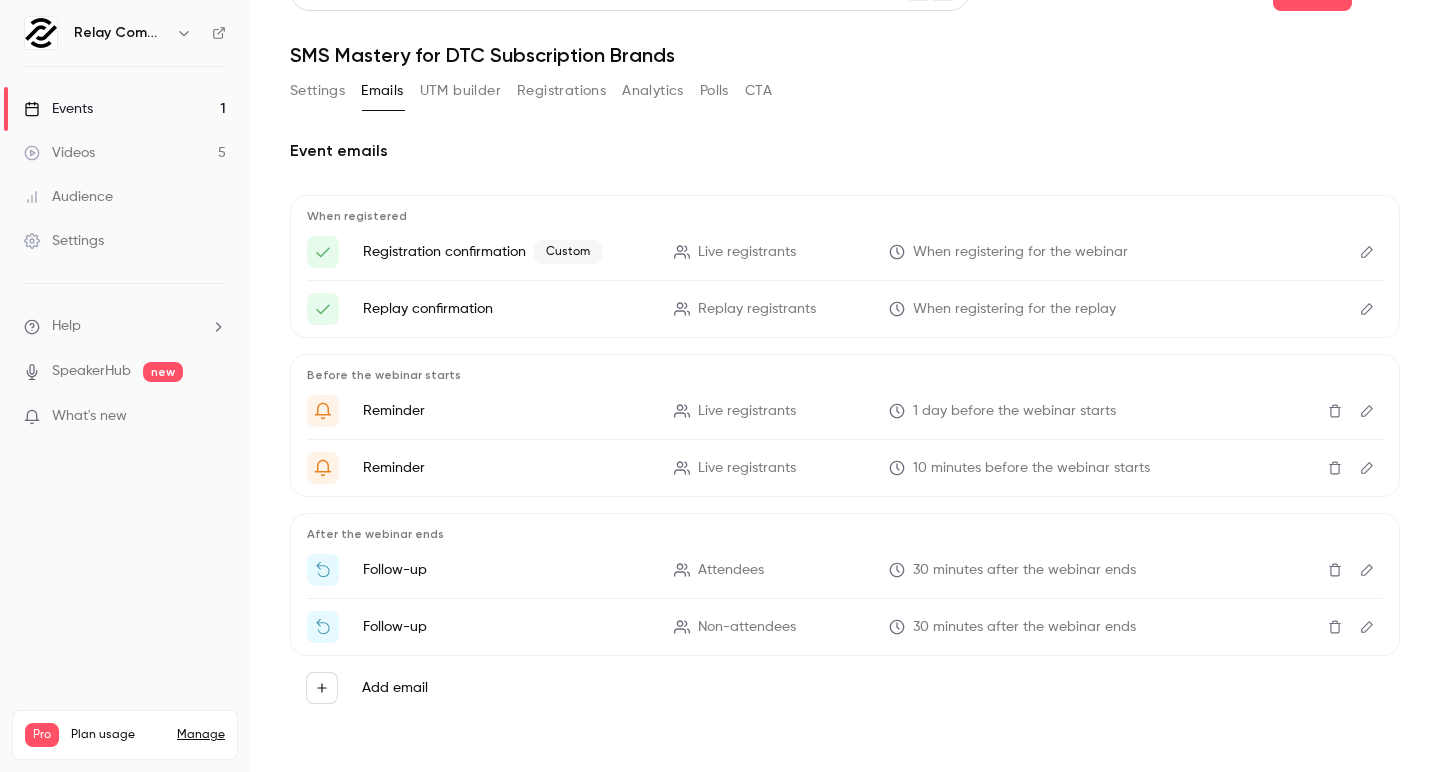 scroll, scrollTop: 41, scrollLeft: 0, axis: vertical 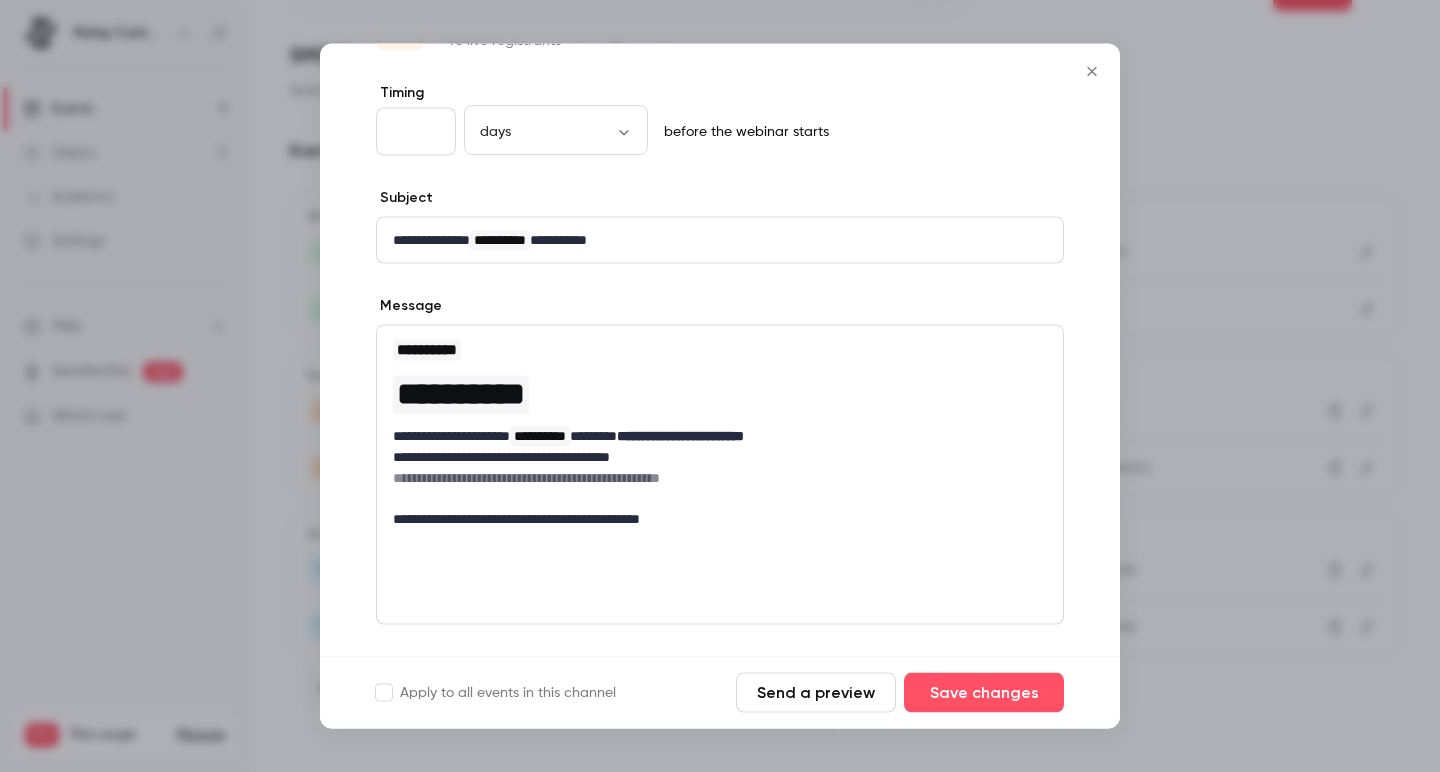 click at bounding box center (720, 386) 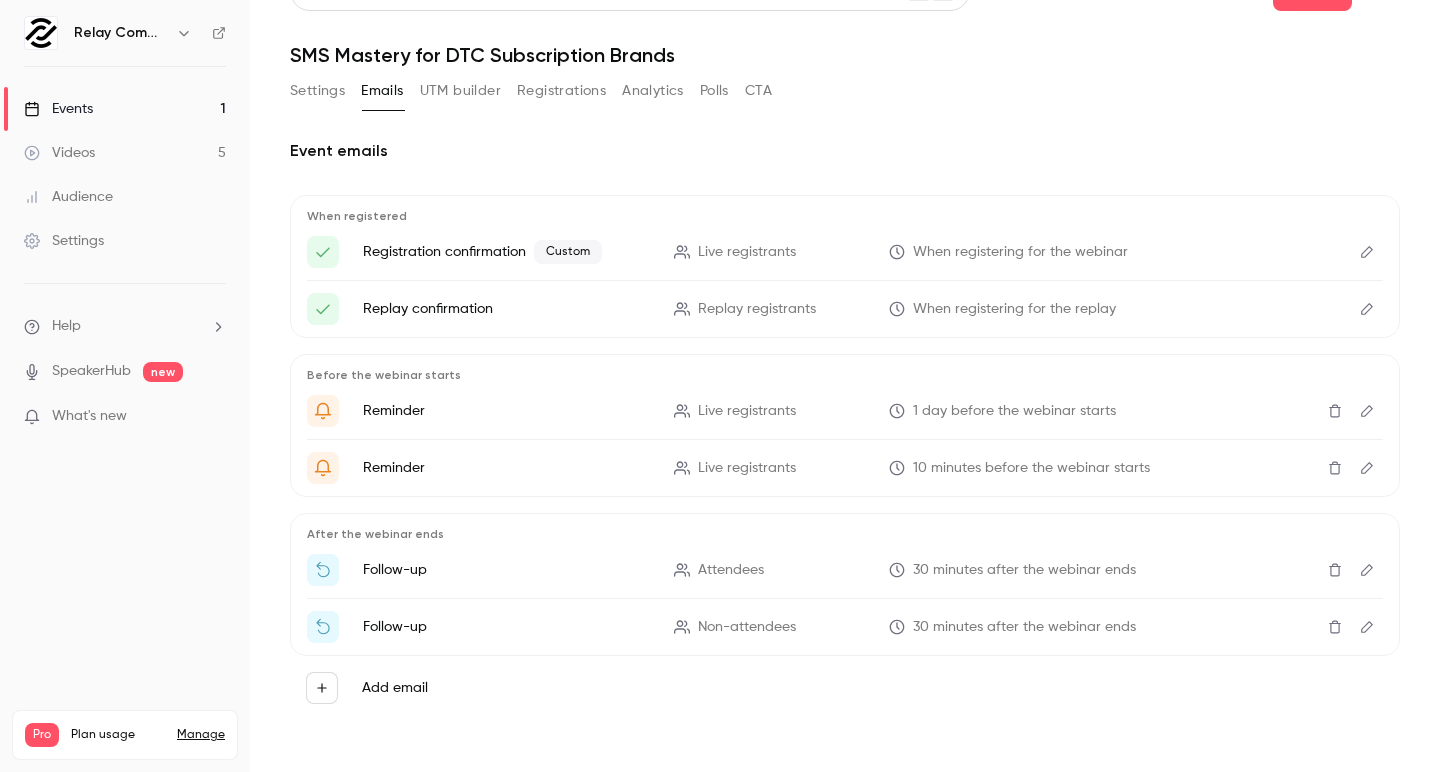 click 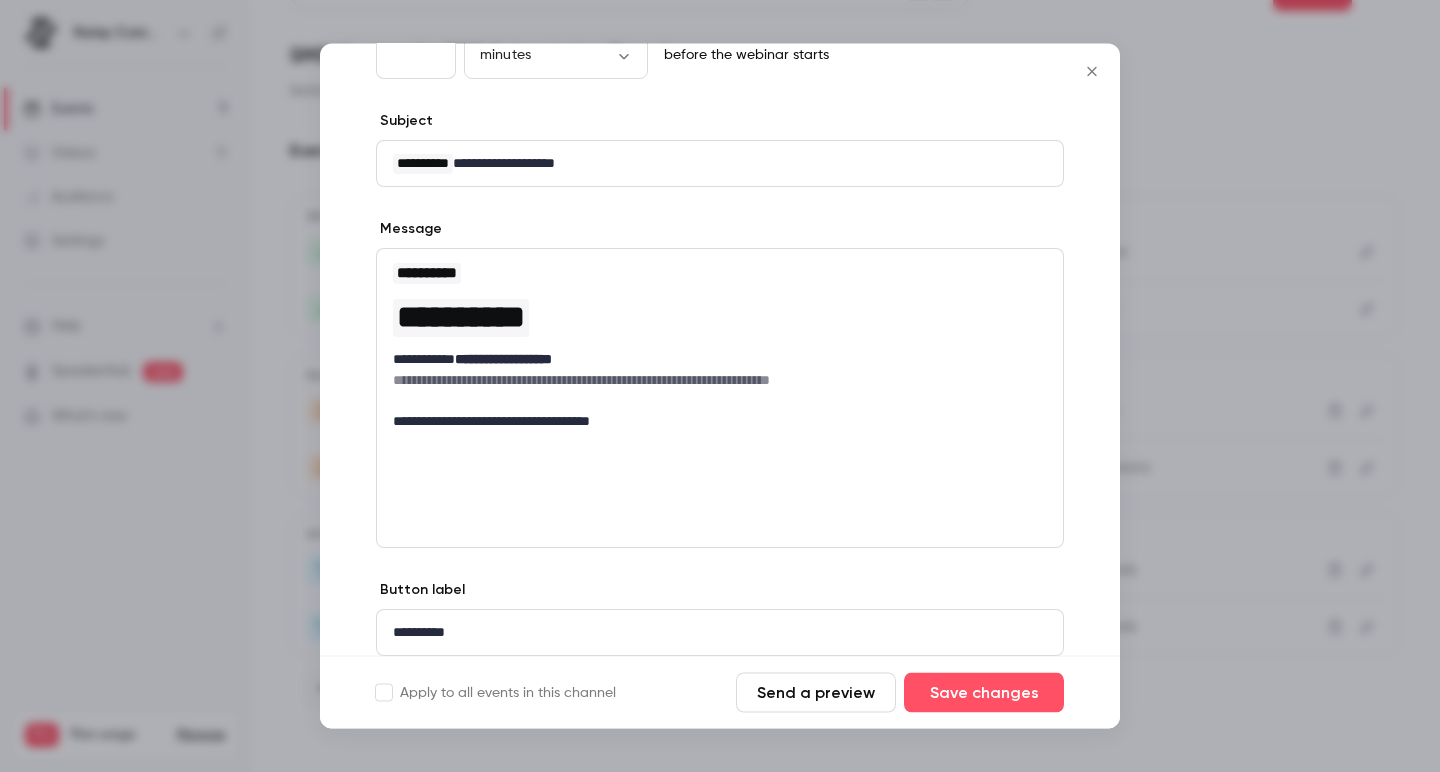 scroll, scrollTop: 177, scrollLeft: 0, axis: vertical 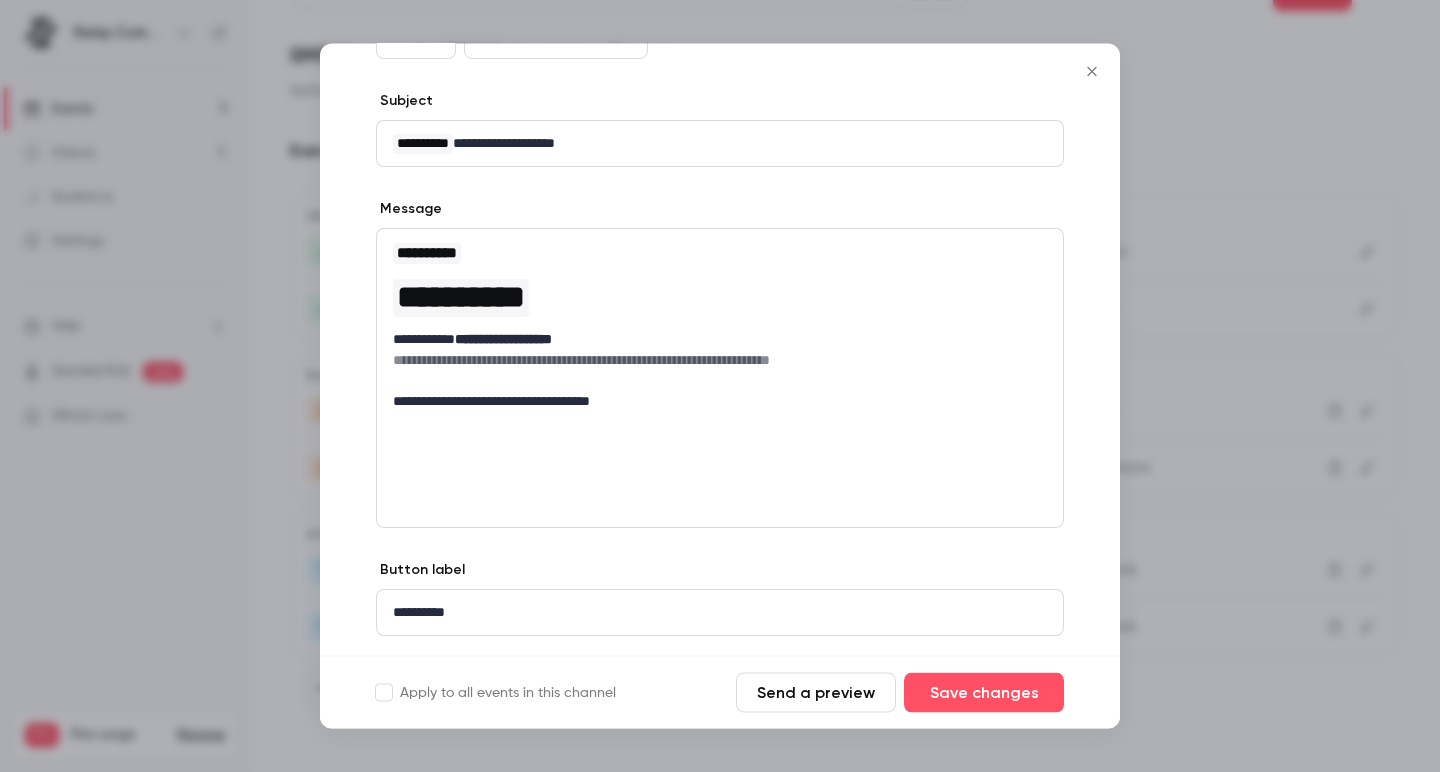 click at bounding box center (720, 386) 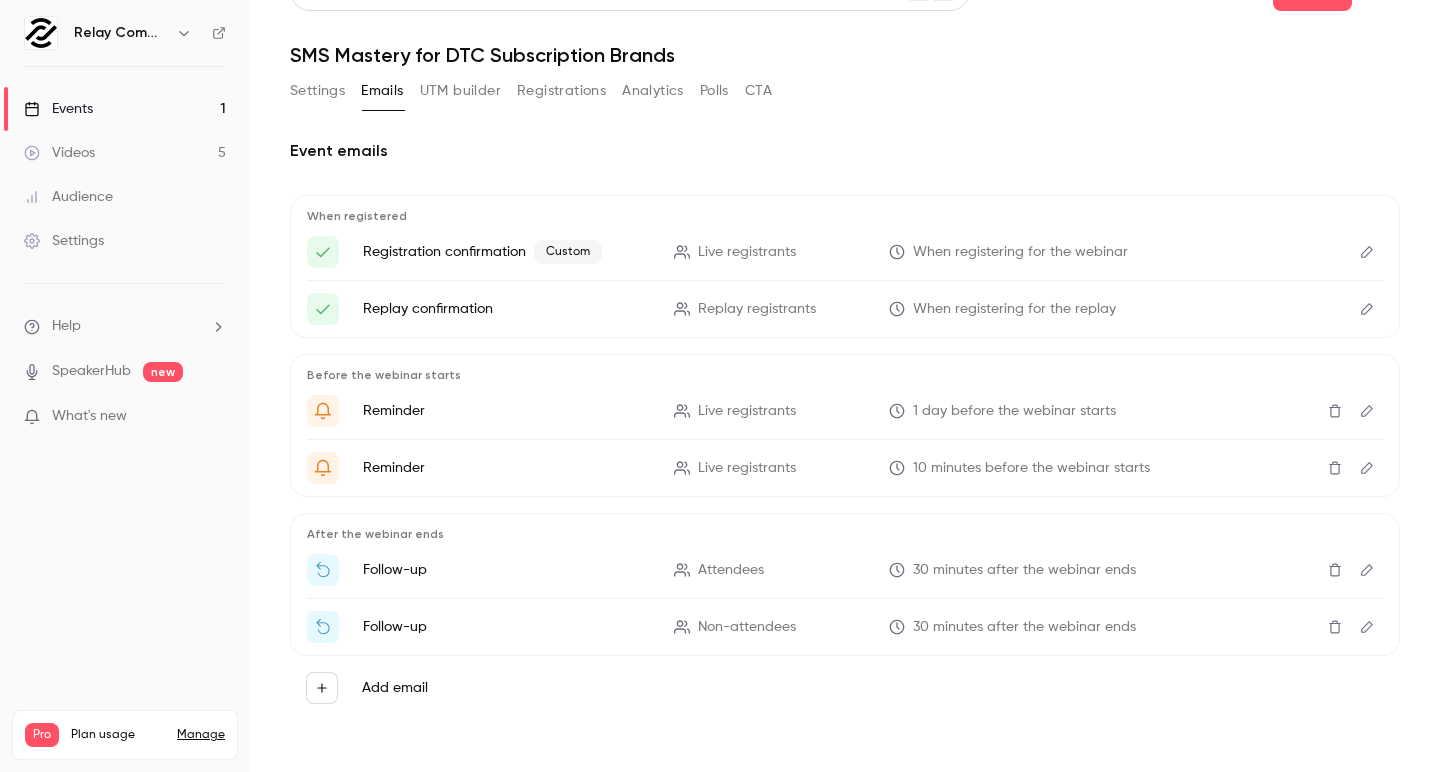 scroll, scrollTop: 0, scrollLeft: 0, axis: both 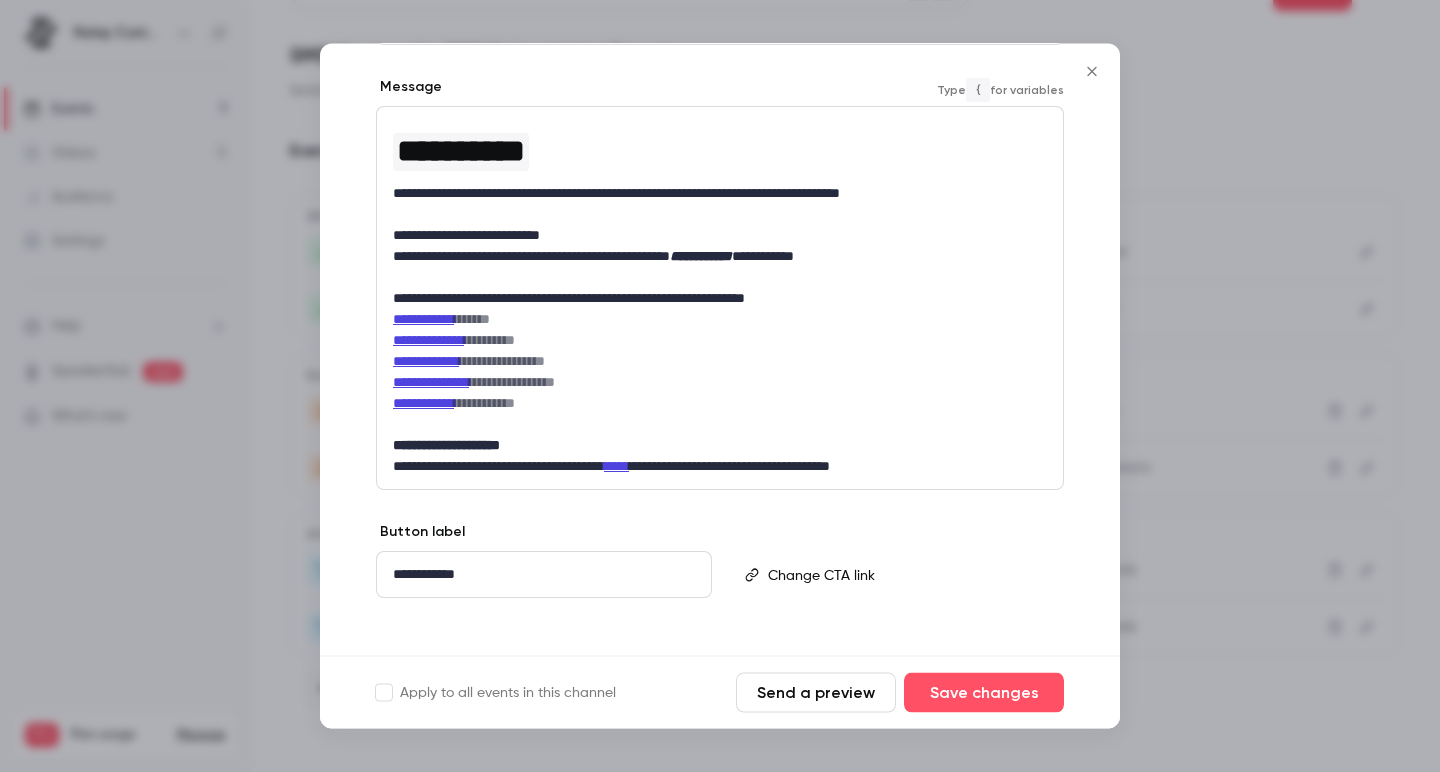 click on "**********" at bounding box center [431, 383] 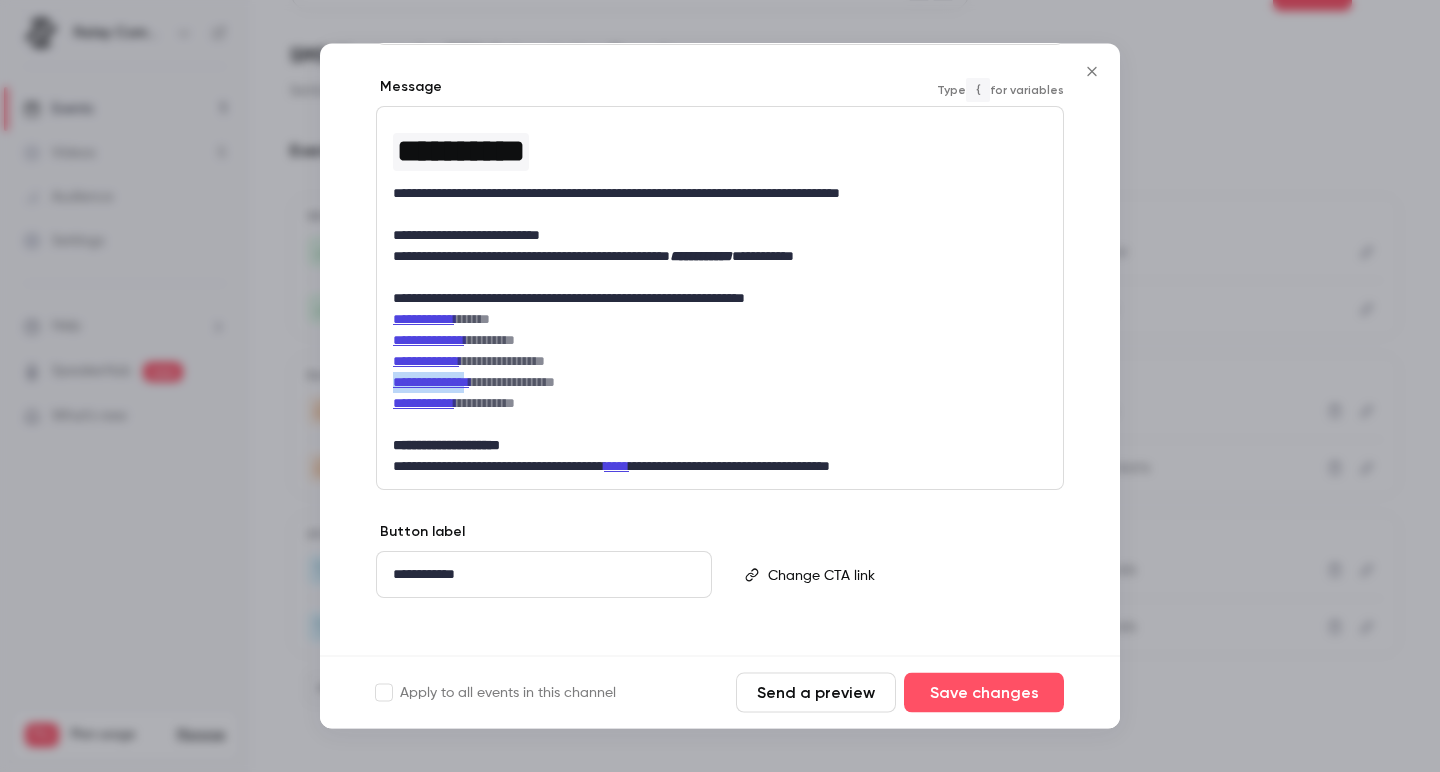 drag, startPoint x: 480, startPoint y: 381, endPoint x: 394, endPoint y: 381, distance: 86 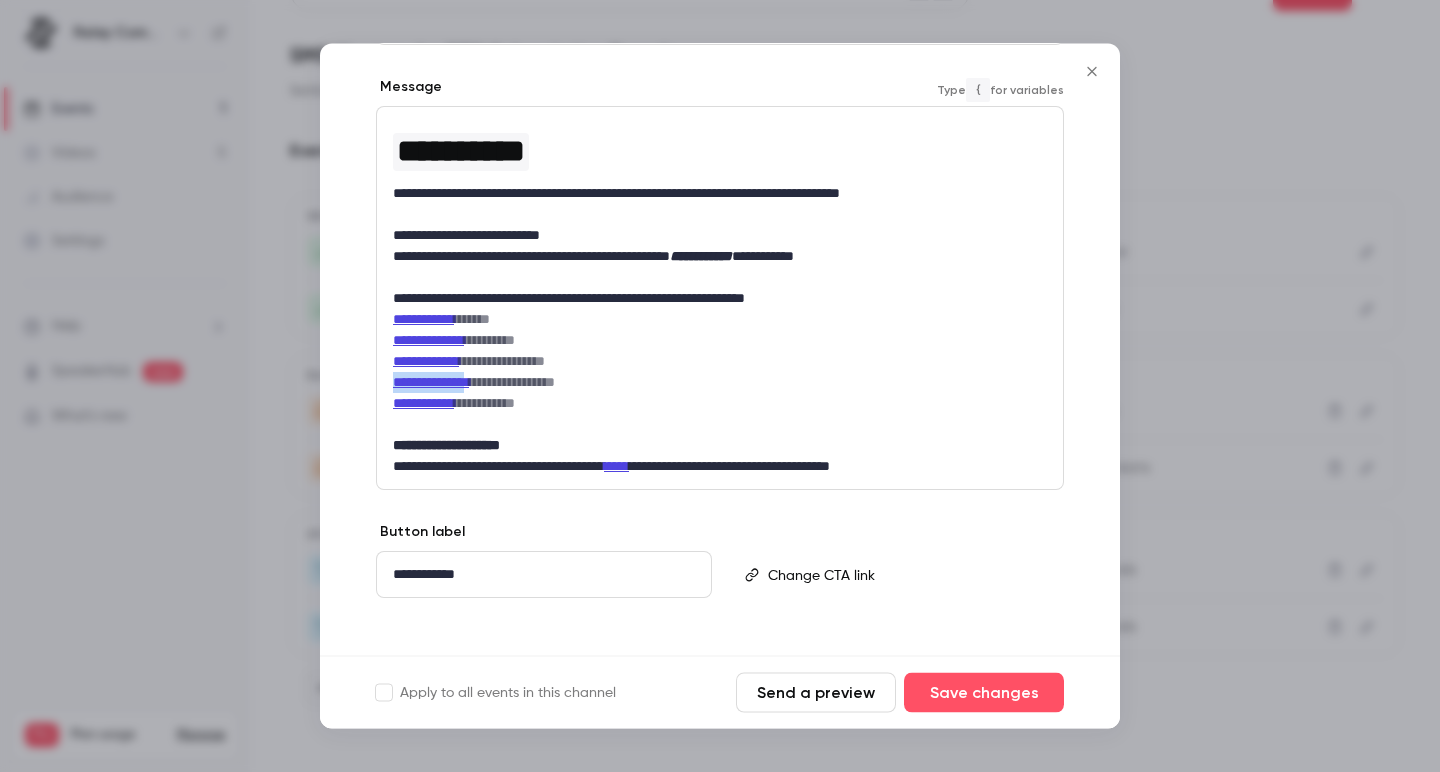 click on "**********" at bounding box center (431, 383) 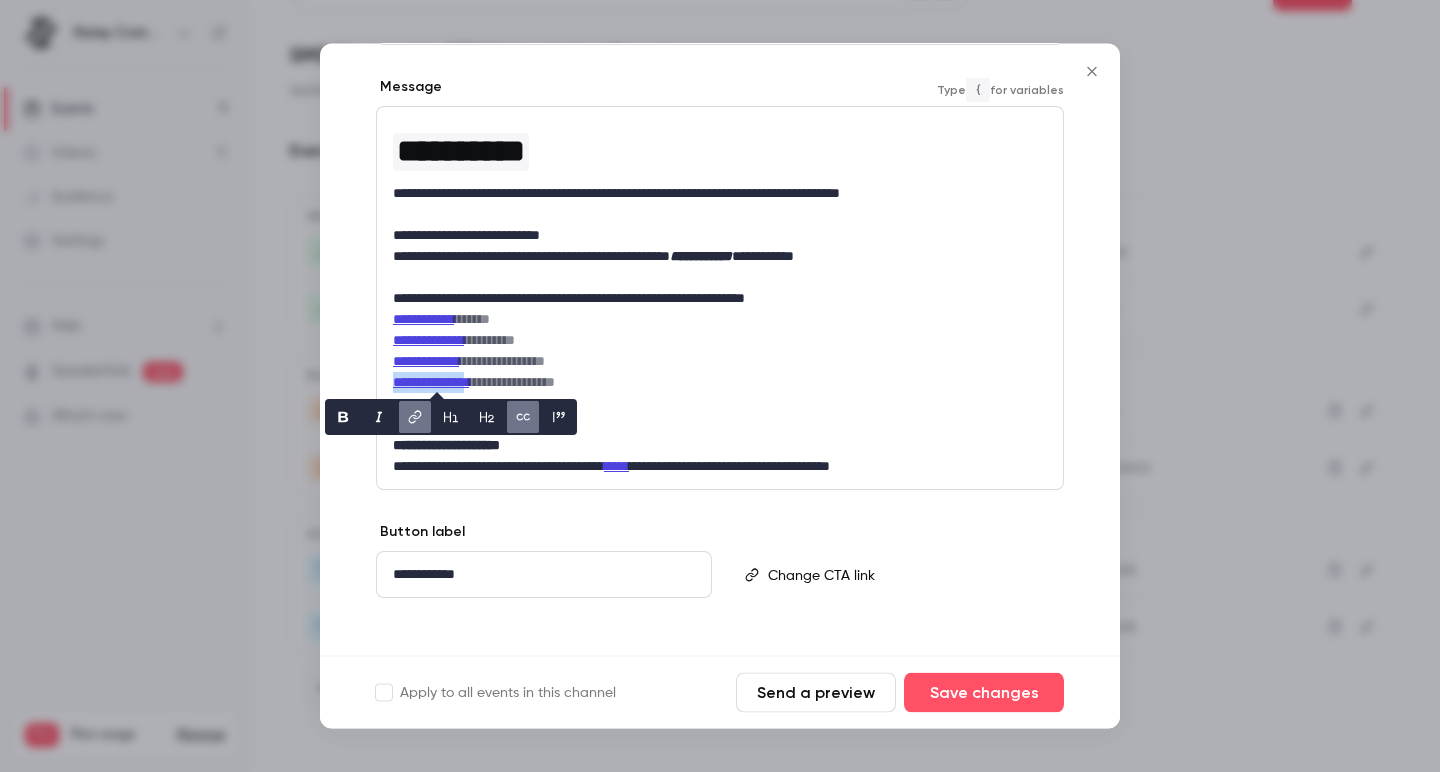type 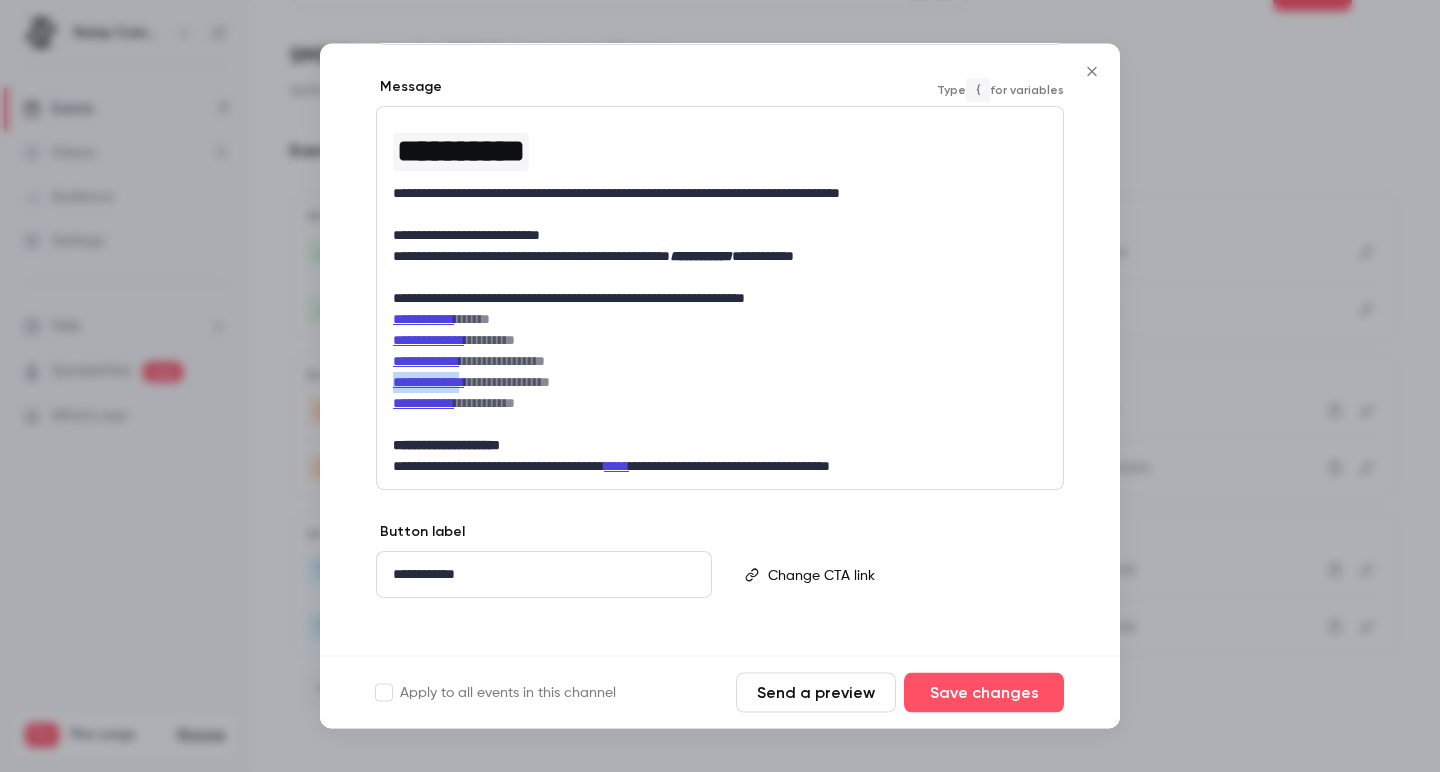 drag, startPoint x: 489, startPoint y: 381, endPoint x: 394, endPoint y: 379, distance: 95.02105 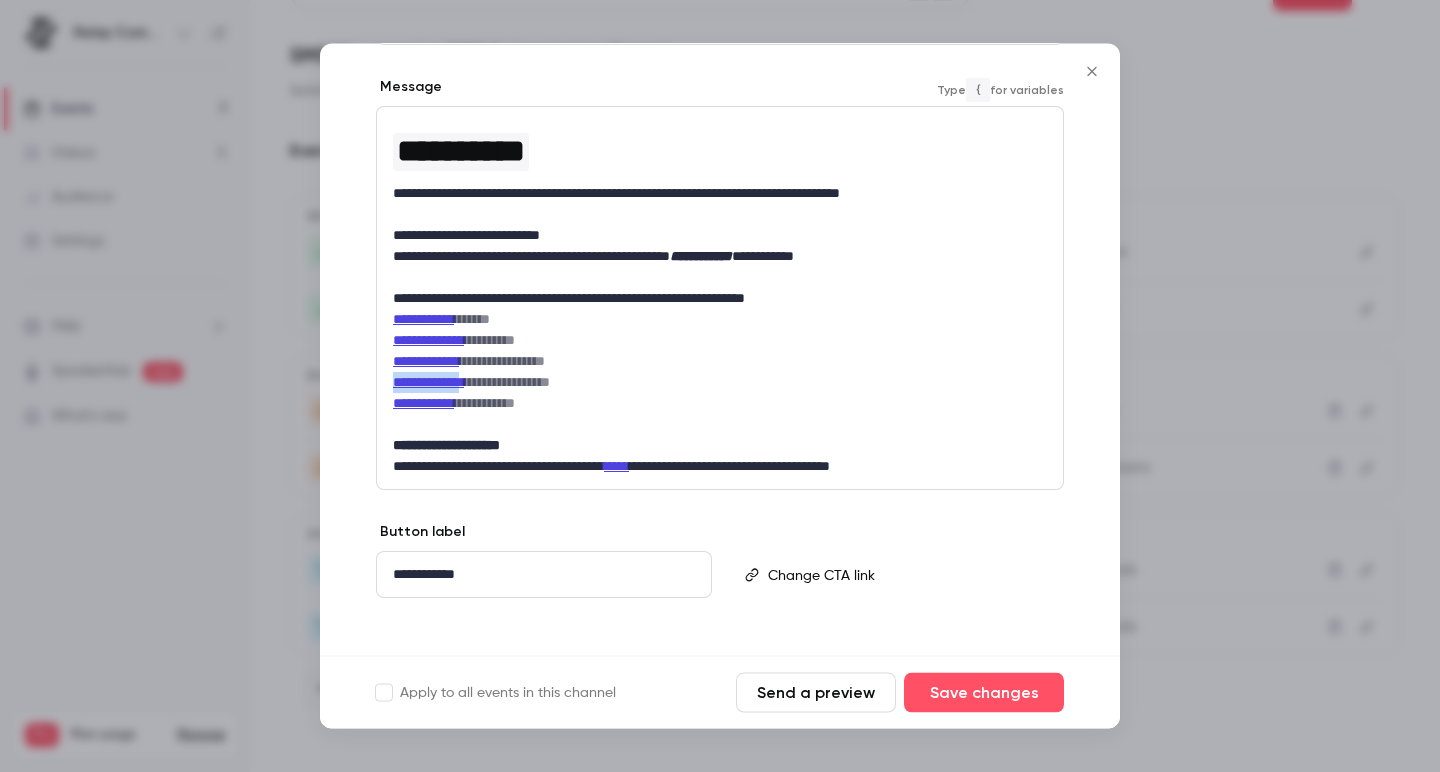 click on "**********" at bounding box center (428, 383) 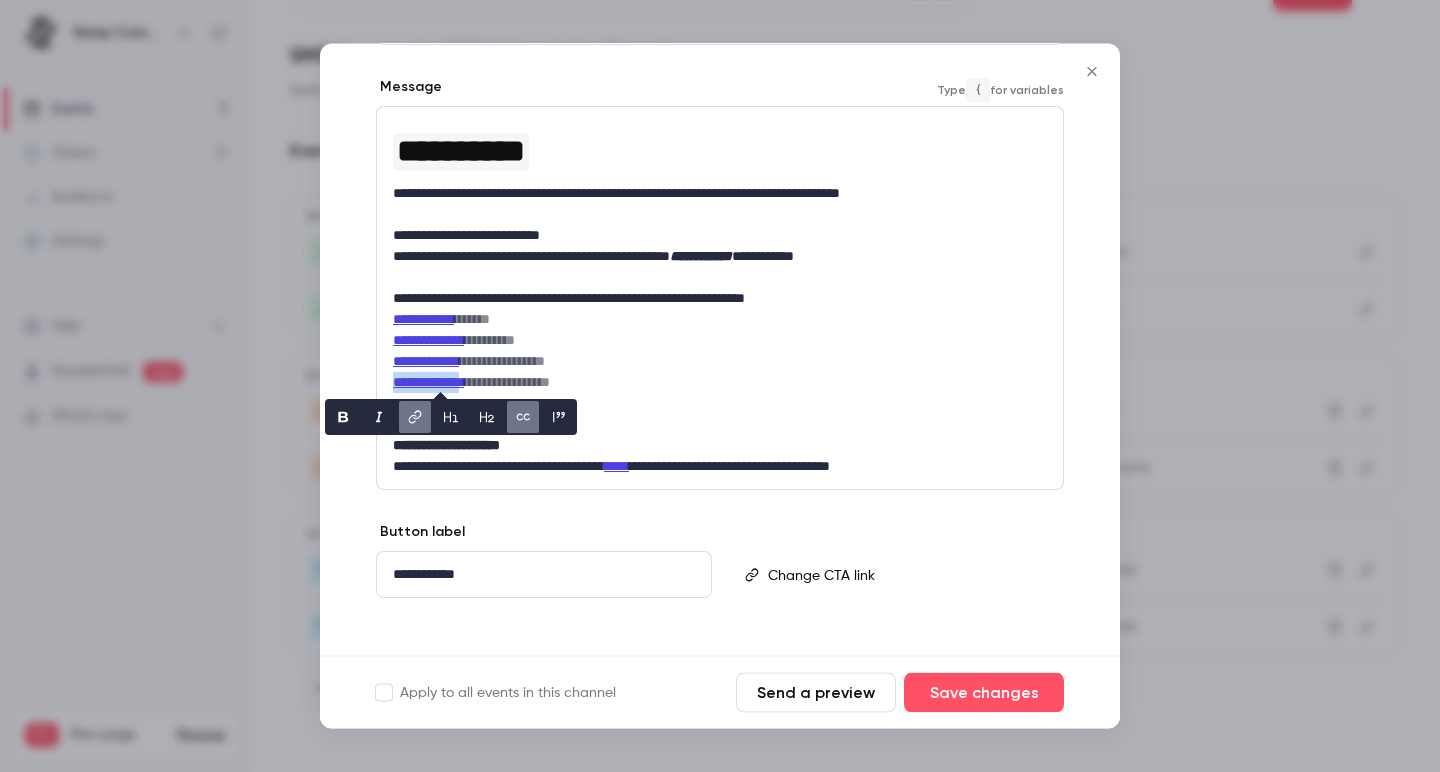 click 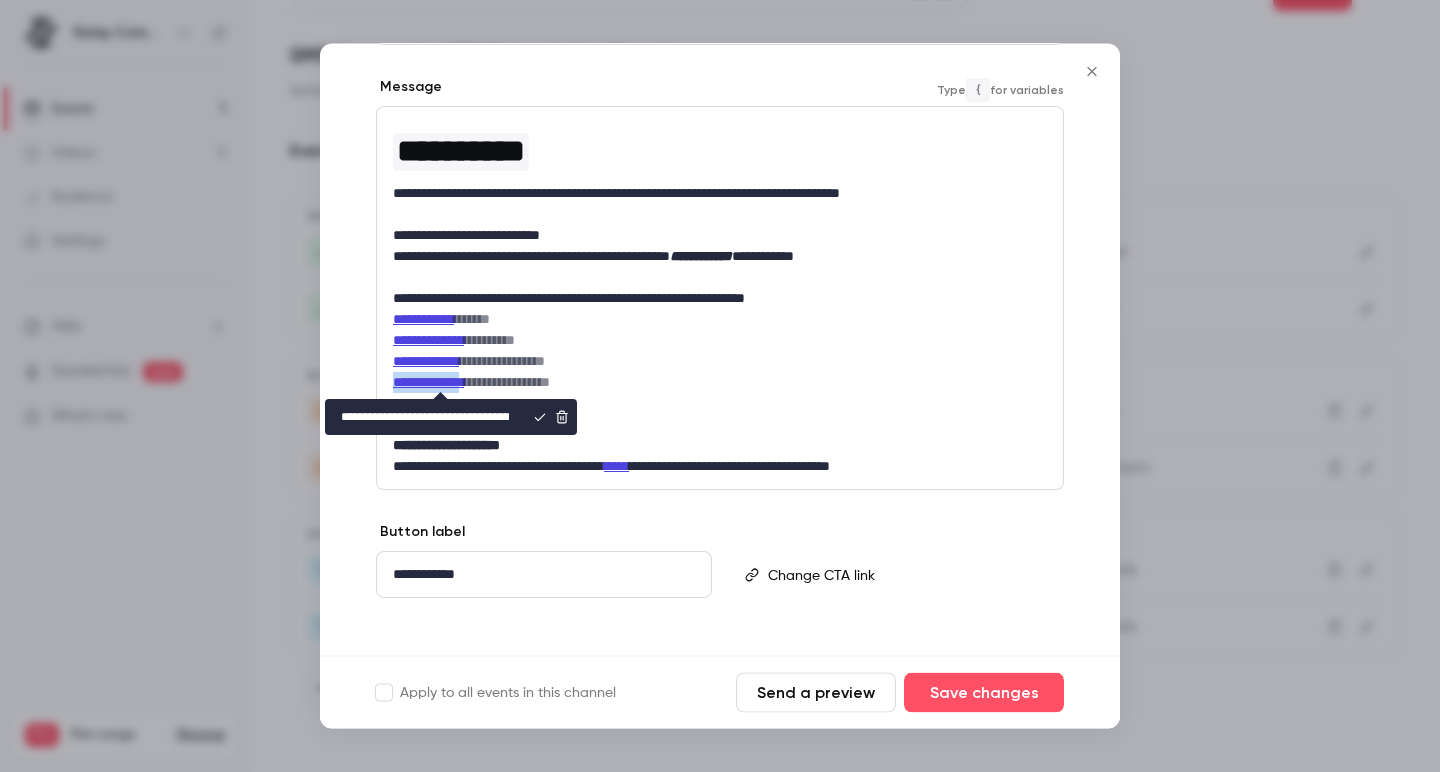 scroll, scrollTop: 0, scrollLeft: 75, axis: horizontal 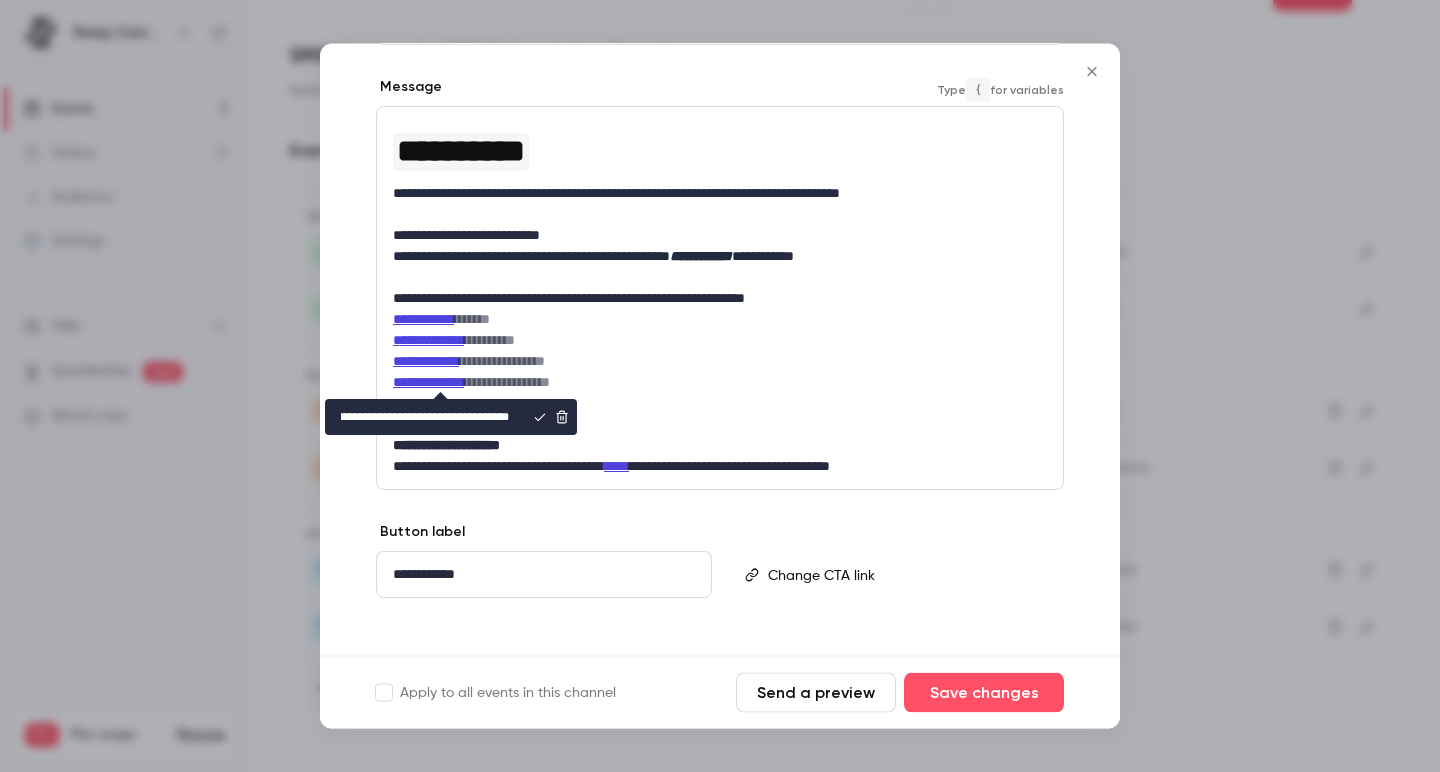 drag, startPoint x: 511, startPoint y: 416, endPoint x: 305, endPoint y: 407, distance: 206.1965 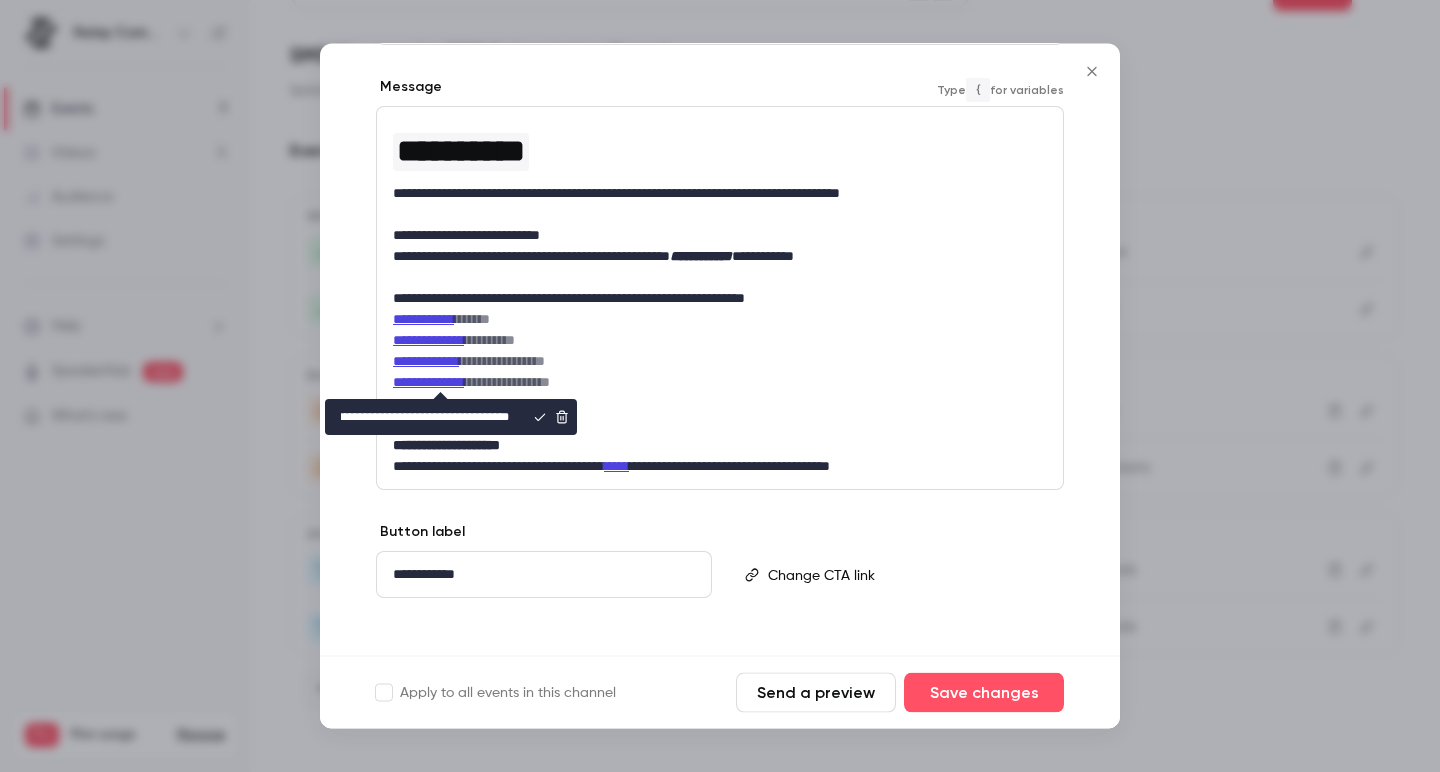 click on "**********" at bounding box center (720, 386) 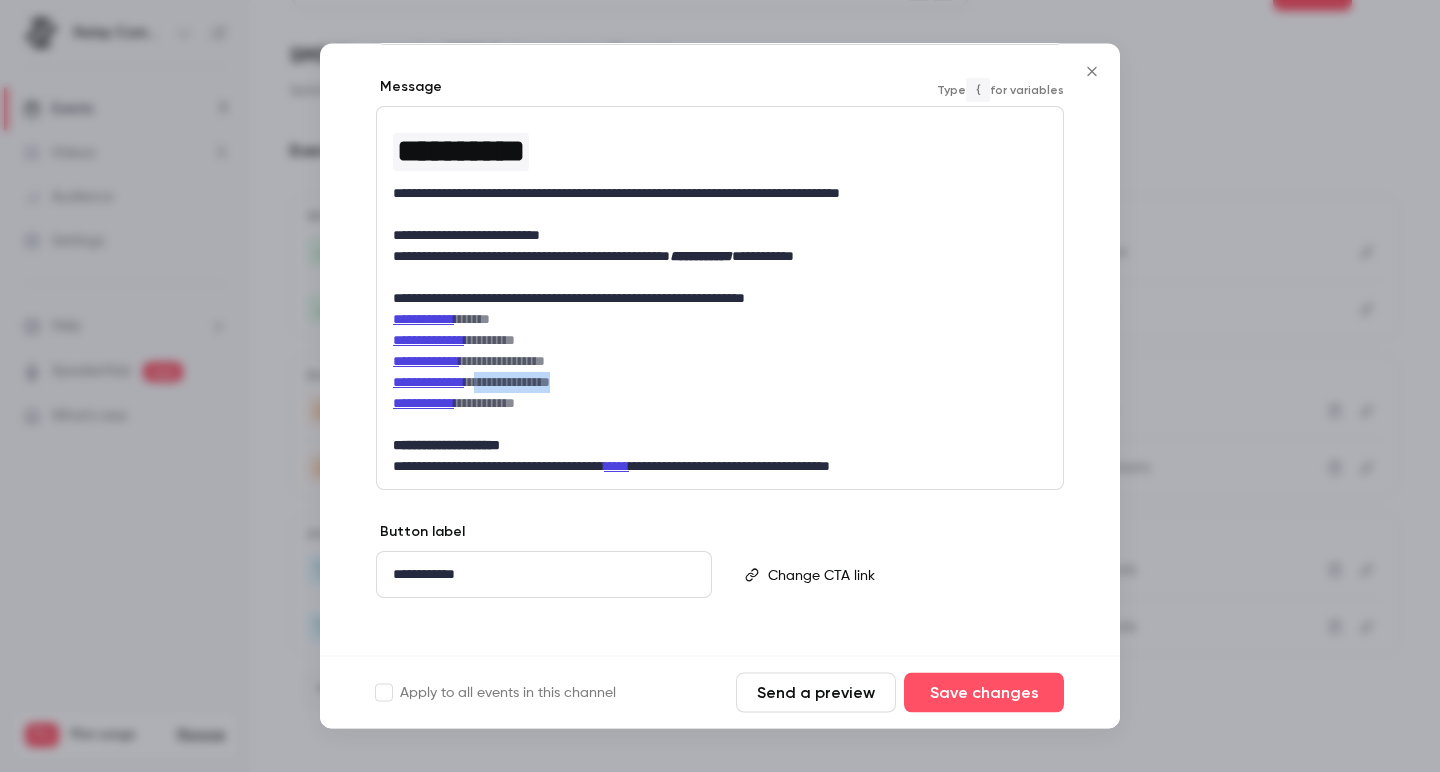drag, startPoint x: 506, startPoint y: 384, endPoint x: 601, endPoint y: 381, distance: 95.047356 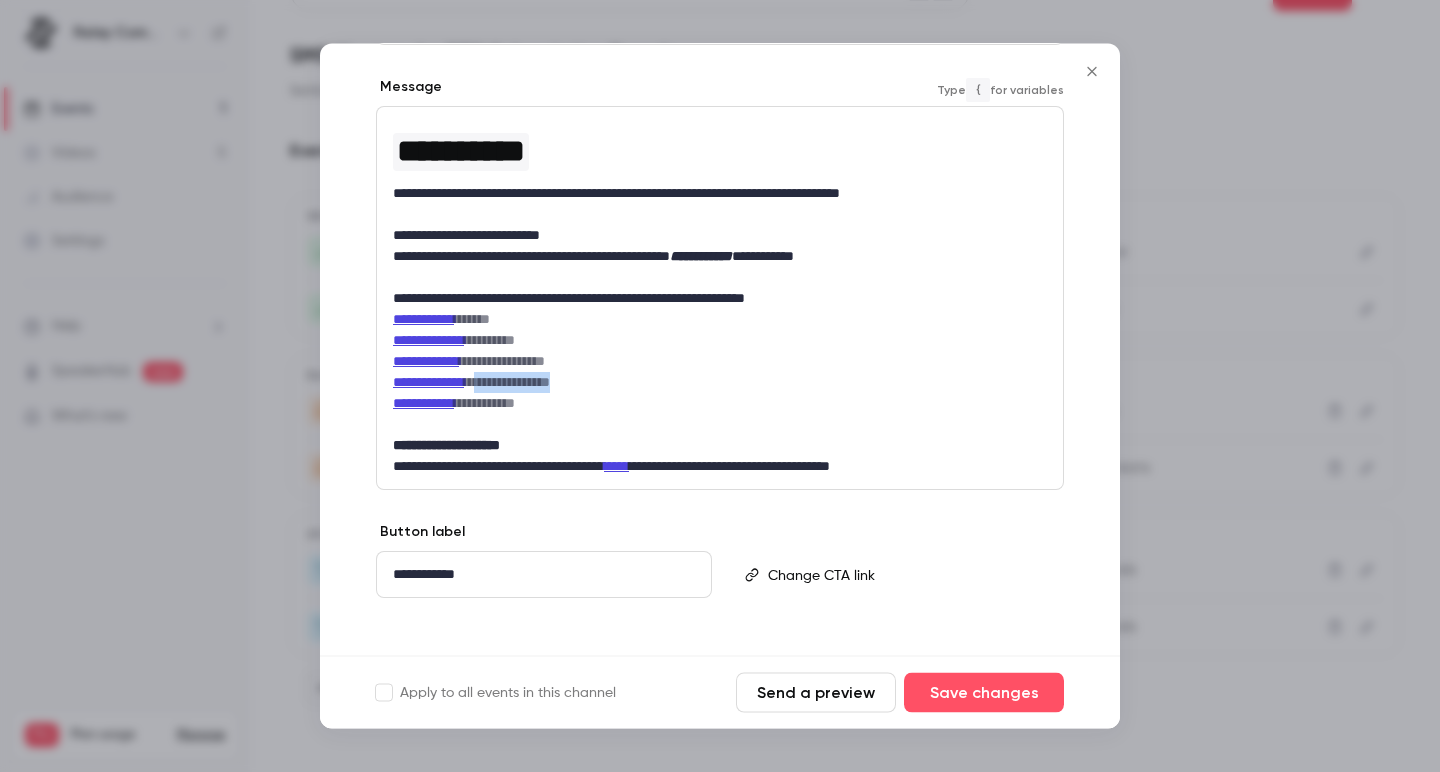 click on "**********" at bounding box center [720, 383] 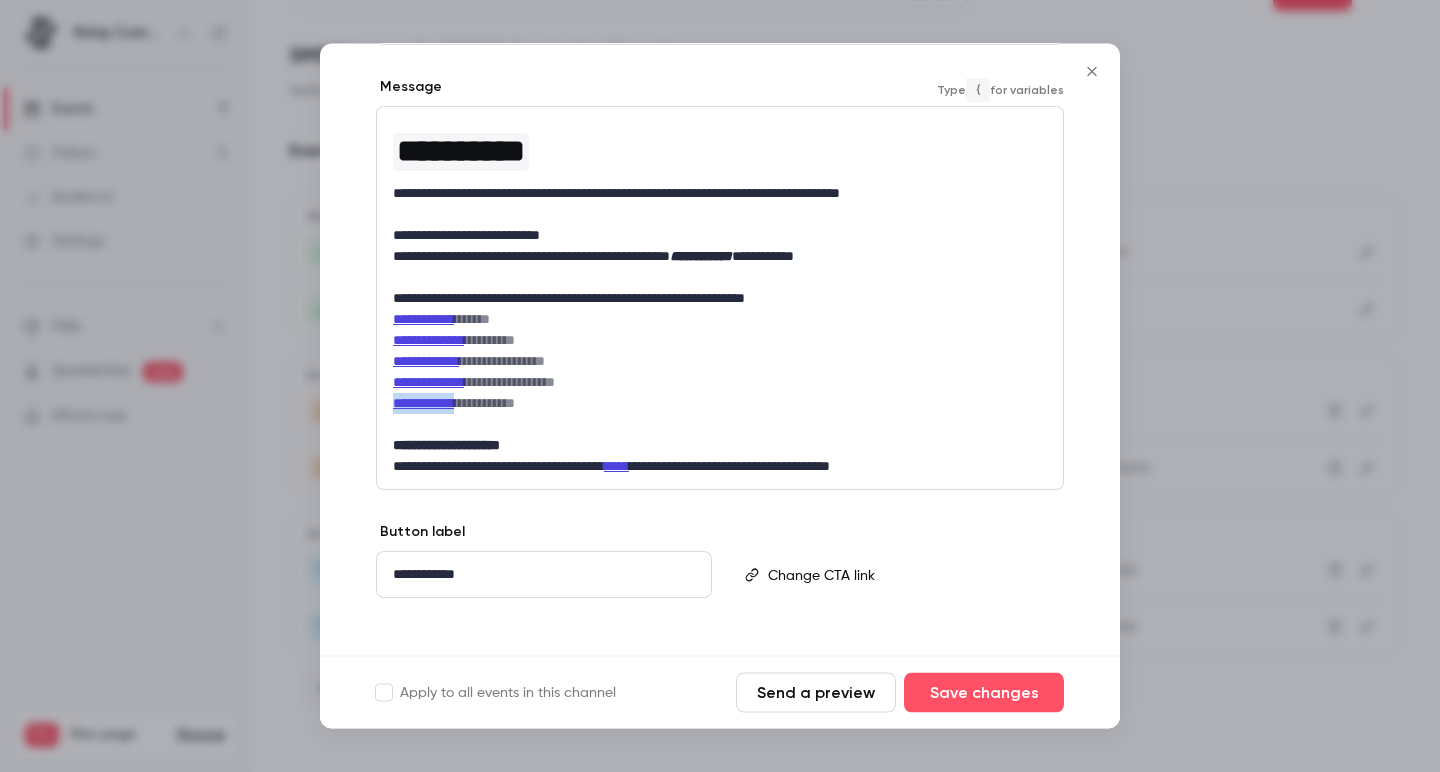 drag, startPoint x: 476, startPoint y: 405, endPoint x: 393, endPoint y: 403, distance: 83.02409 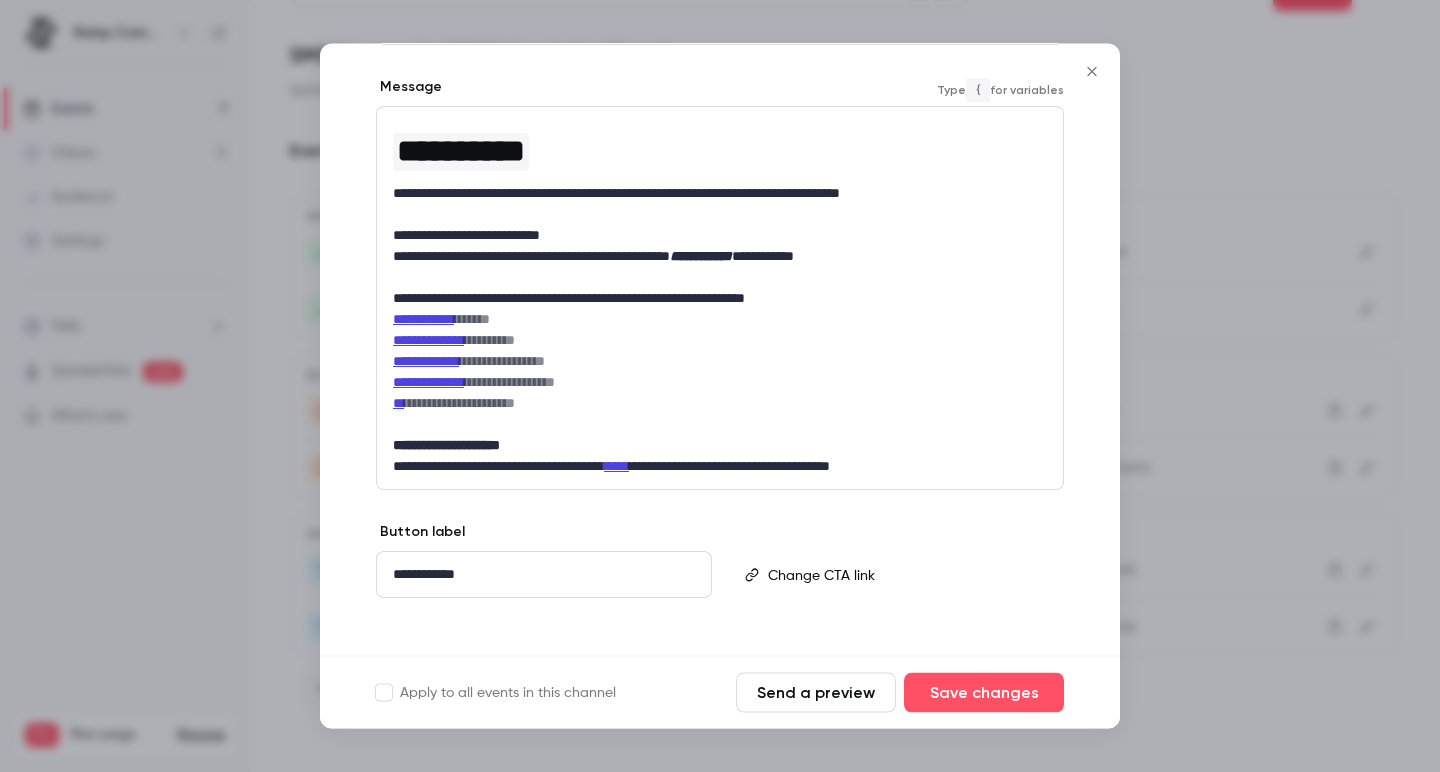 click on "**********" at bounding box center [720, 404] 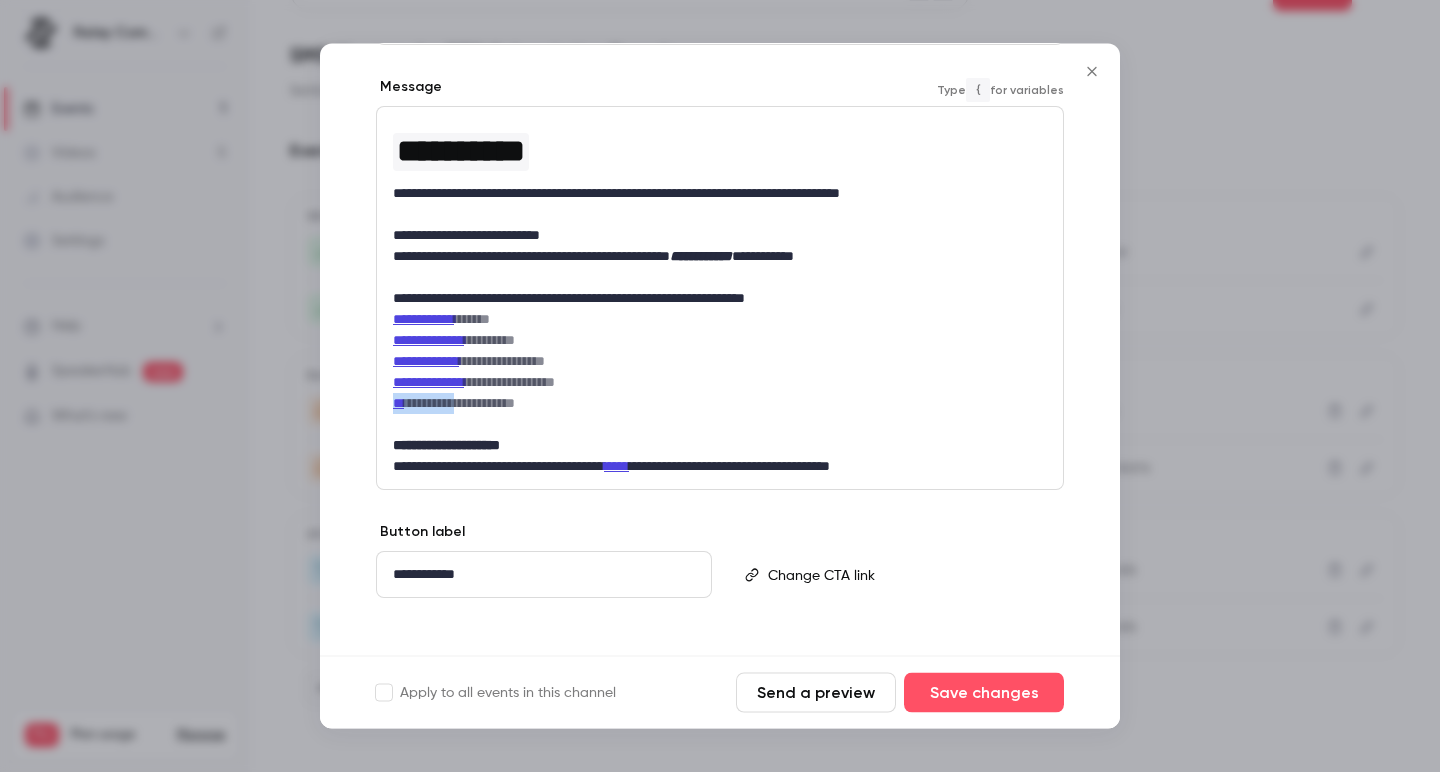 drag, startPoint x: 482, startPoint y: 404, endPoint x: 384, endPoint y: 404, distance: 98 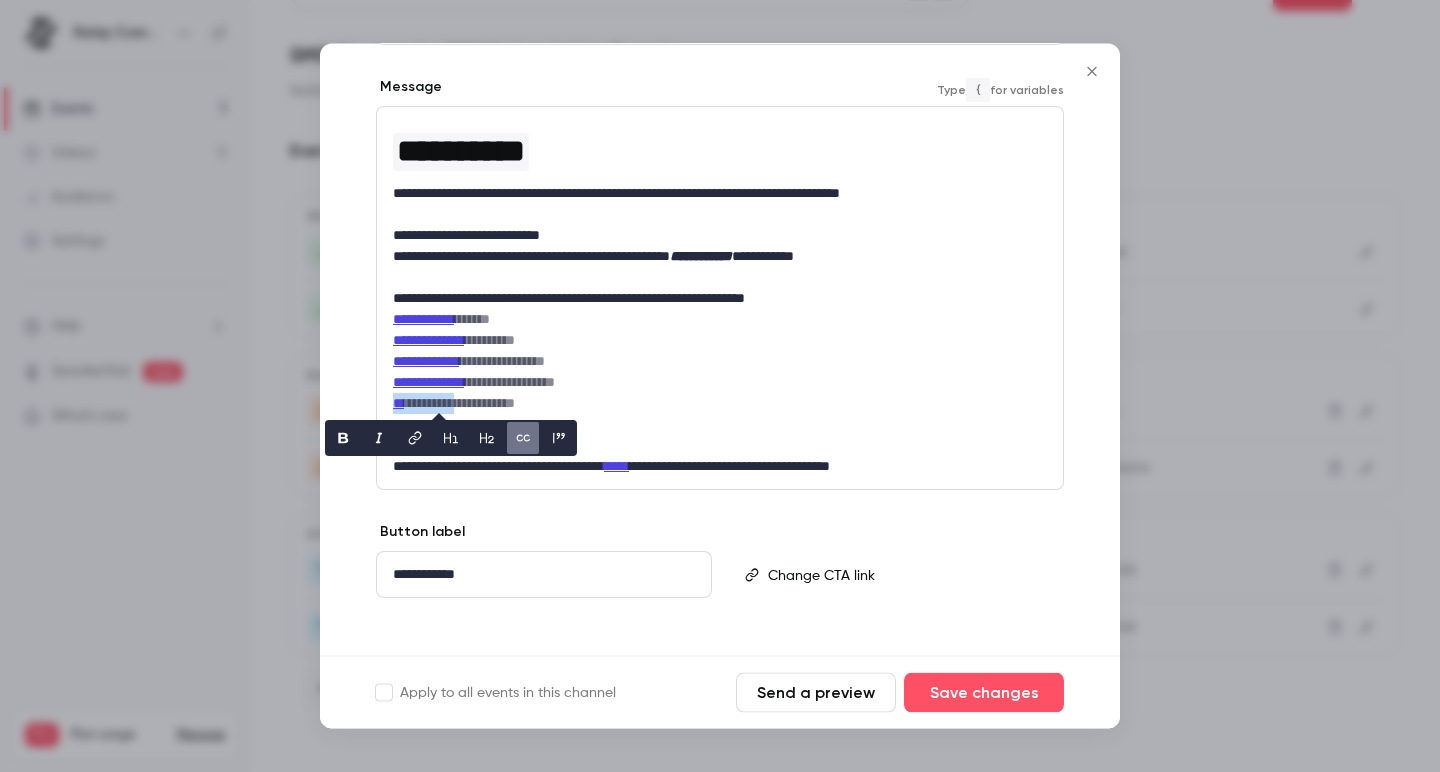 click 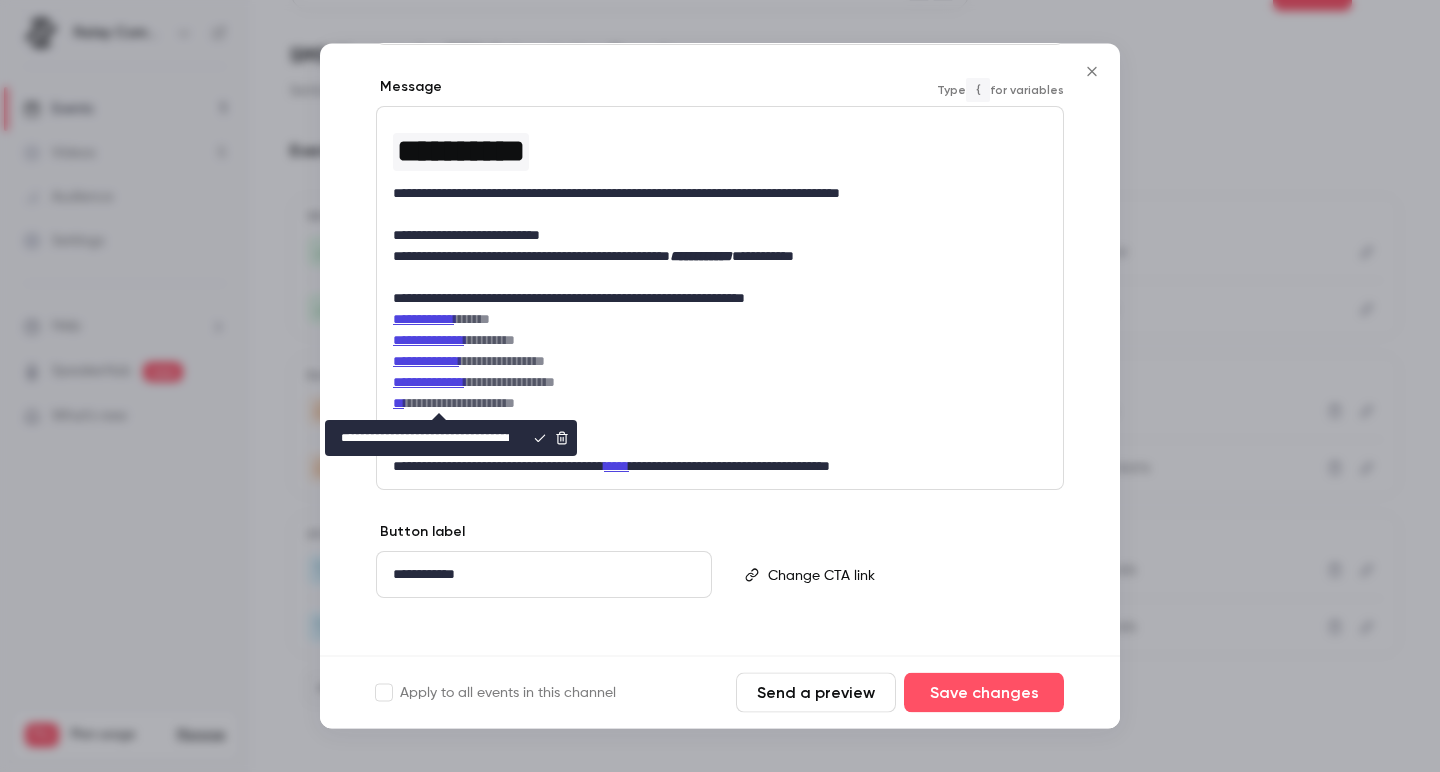 type on "**********" 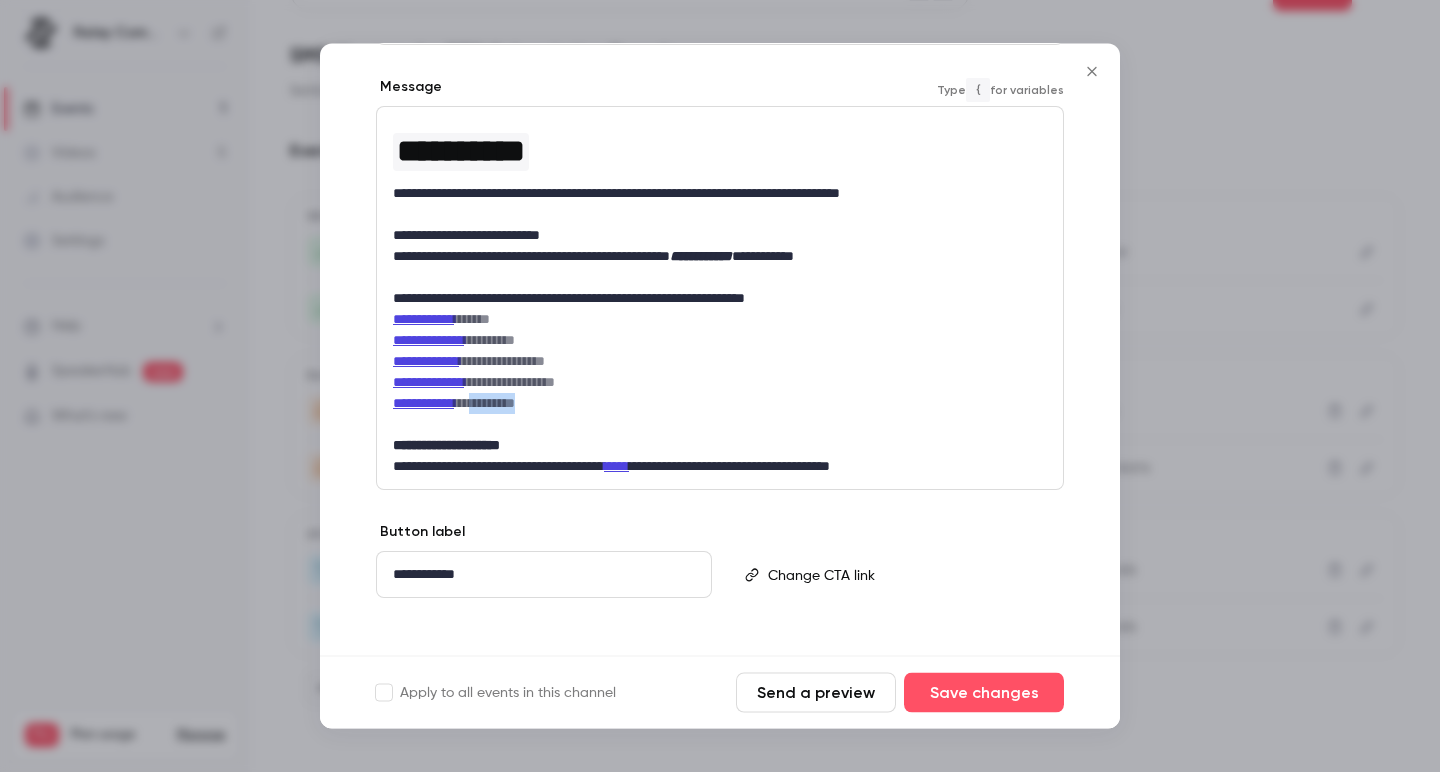 drag, startPoint x: 566, startPoint y: 403, endPoint x: 501, endPoint y: 402, distance: 65.00769 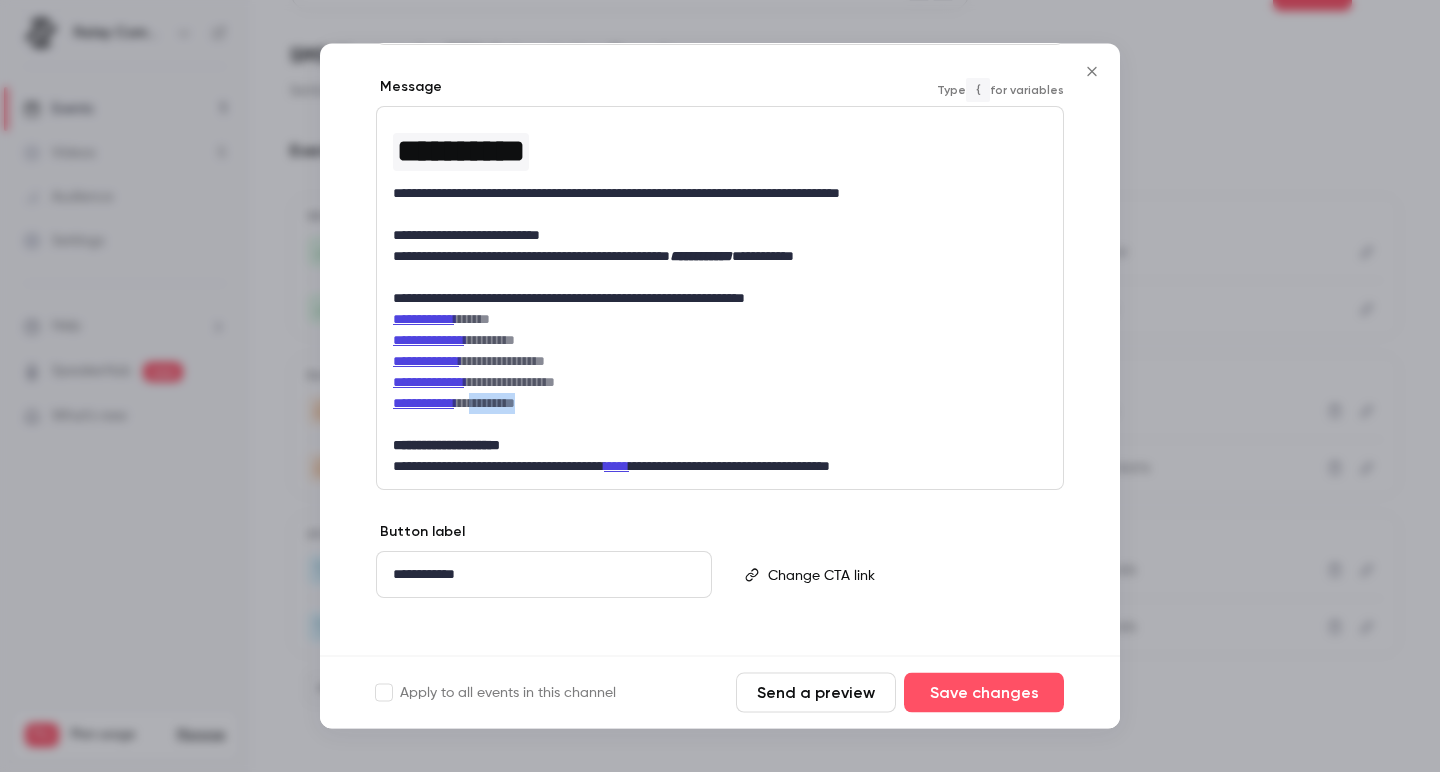 click on "**********" at bounding box center (720, 404) 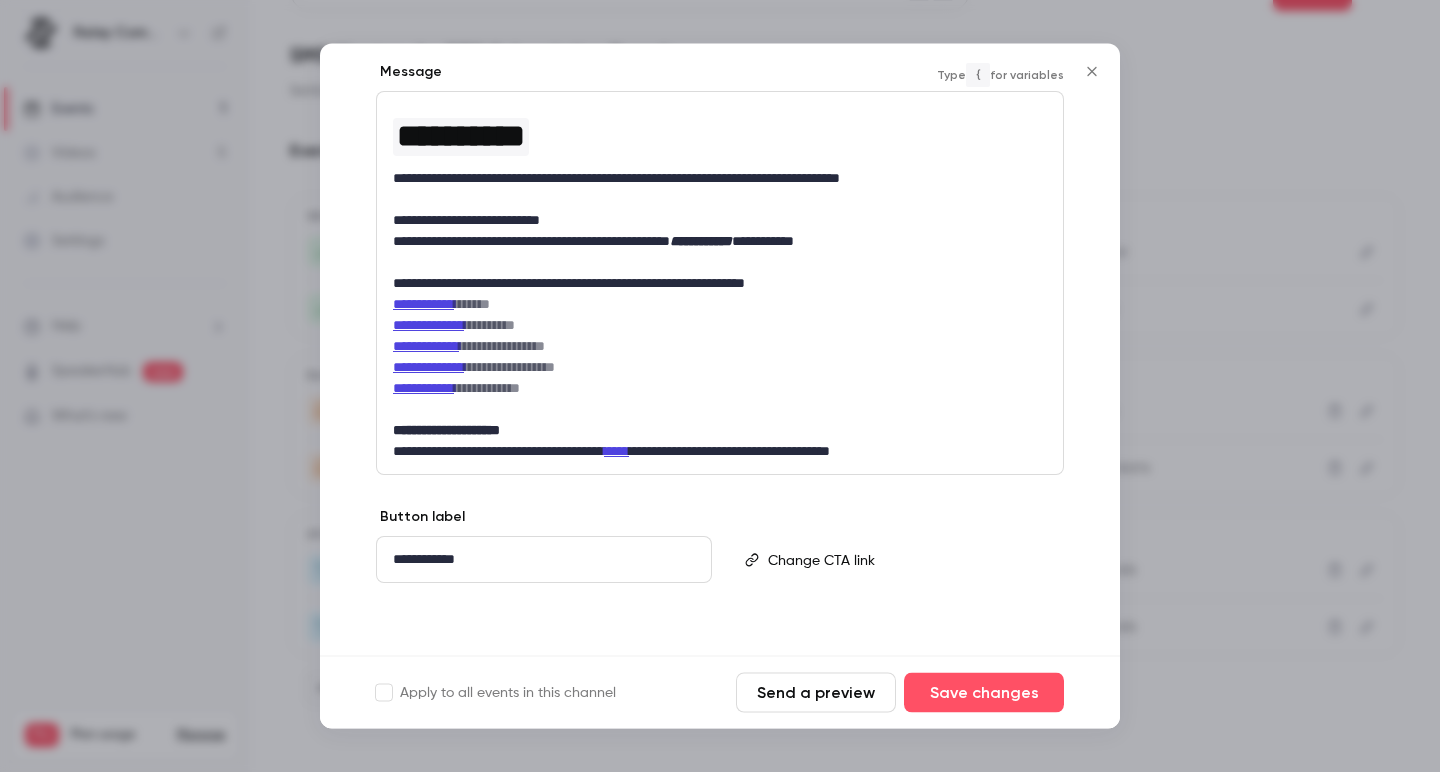 scroll, scrollTop: 314, scrollLeft: 0, axis: vertical 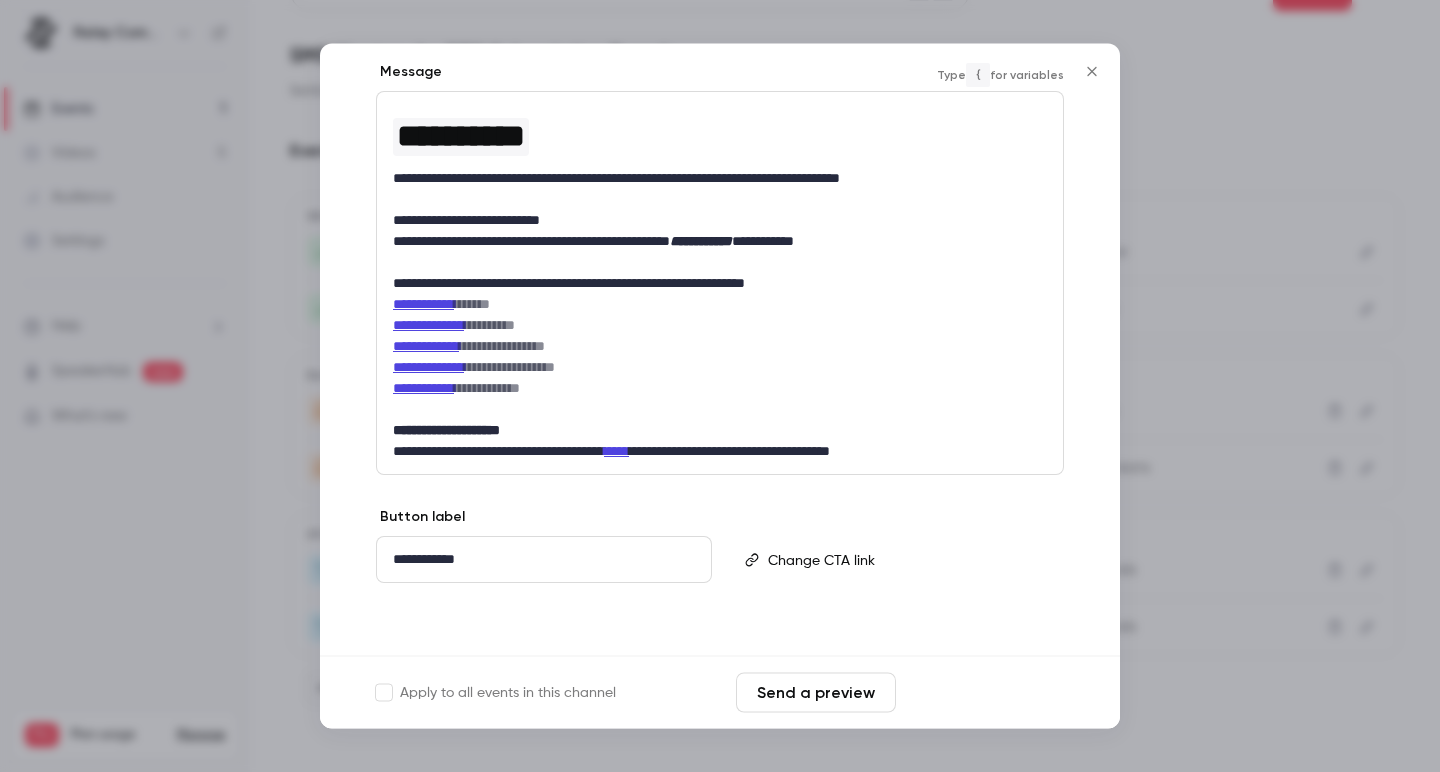 click on "Save changes" at bounding box center (984, 693) 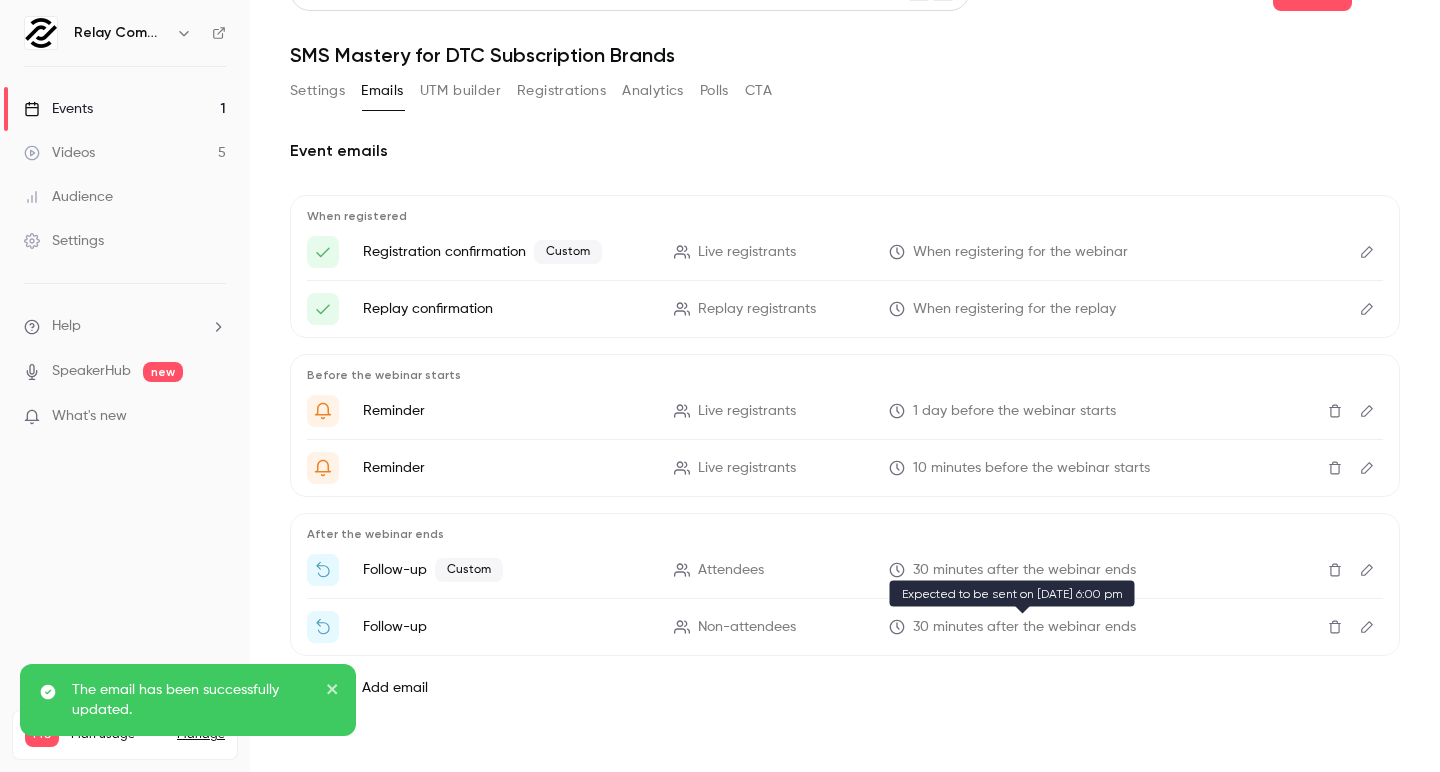 scroll, scrollTop: 0, scrollLeft: 0, axis: both 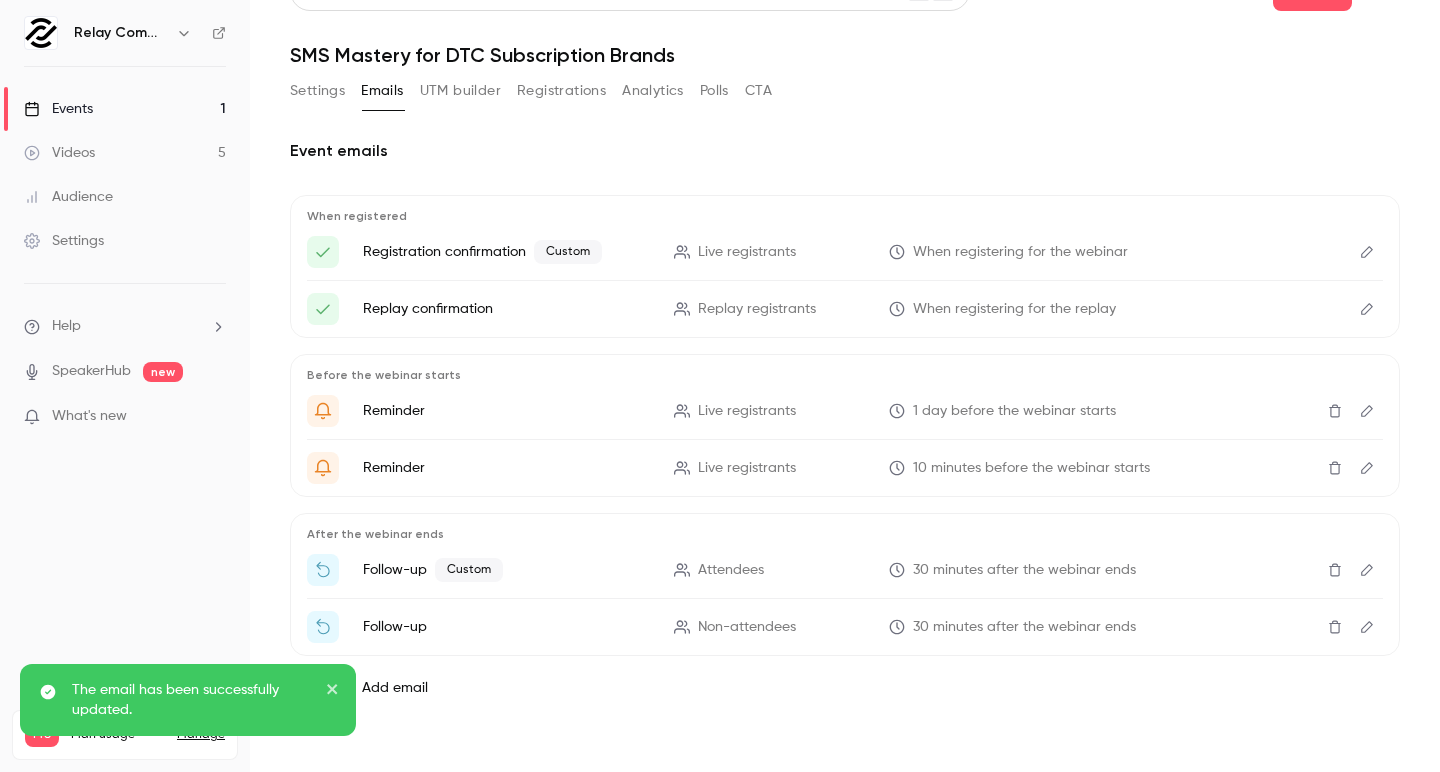 click 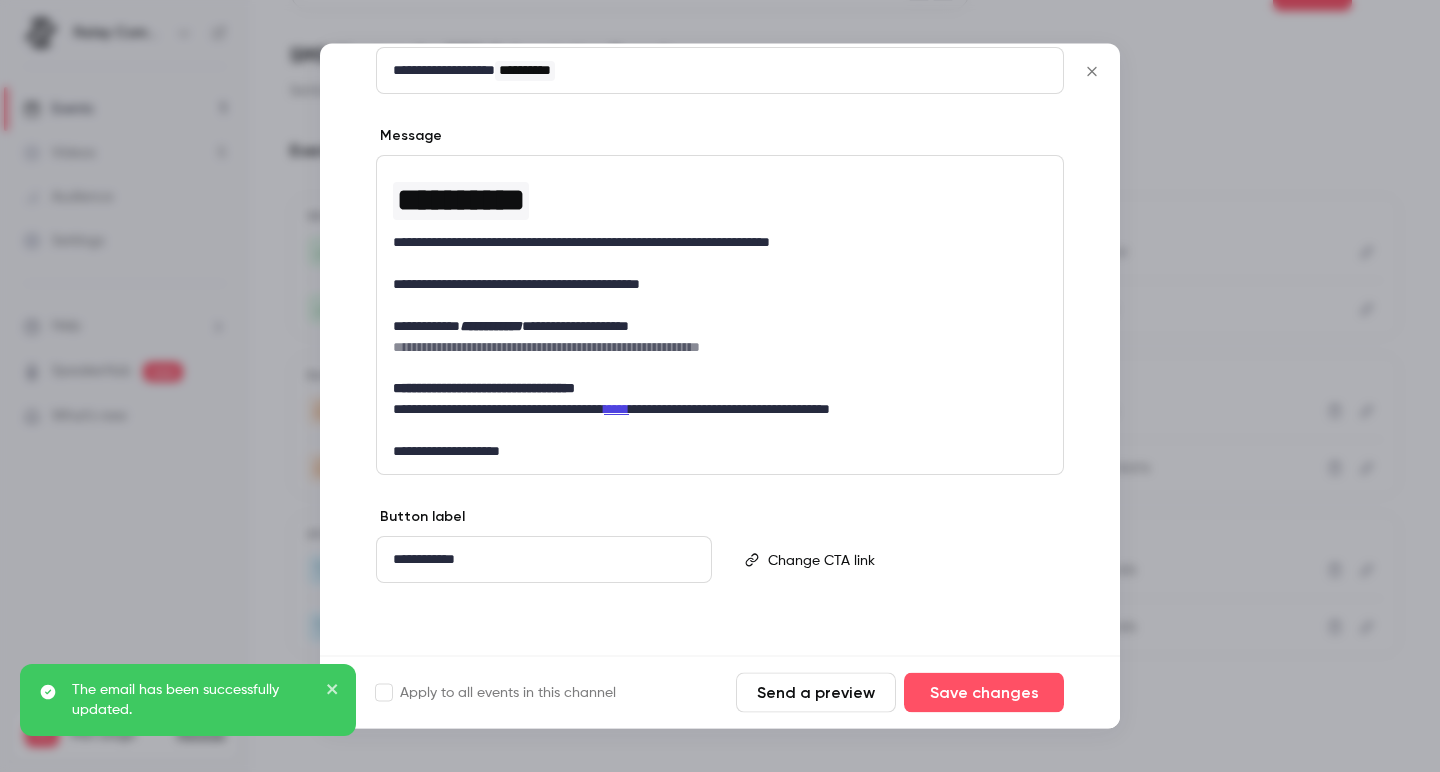 scroll, scrollTop: 250, scrollLeft: 0, axis: vertical 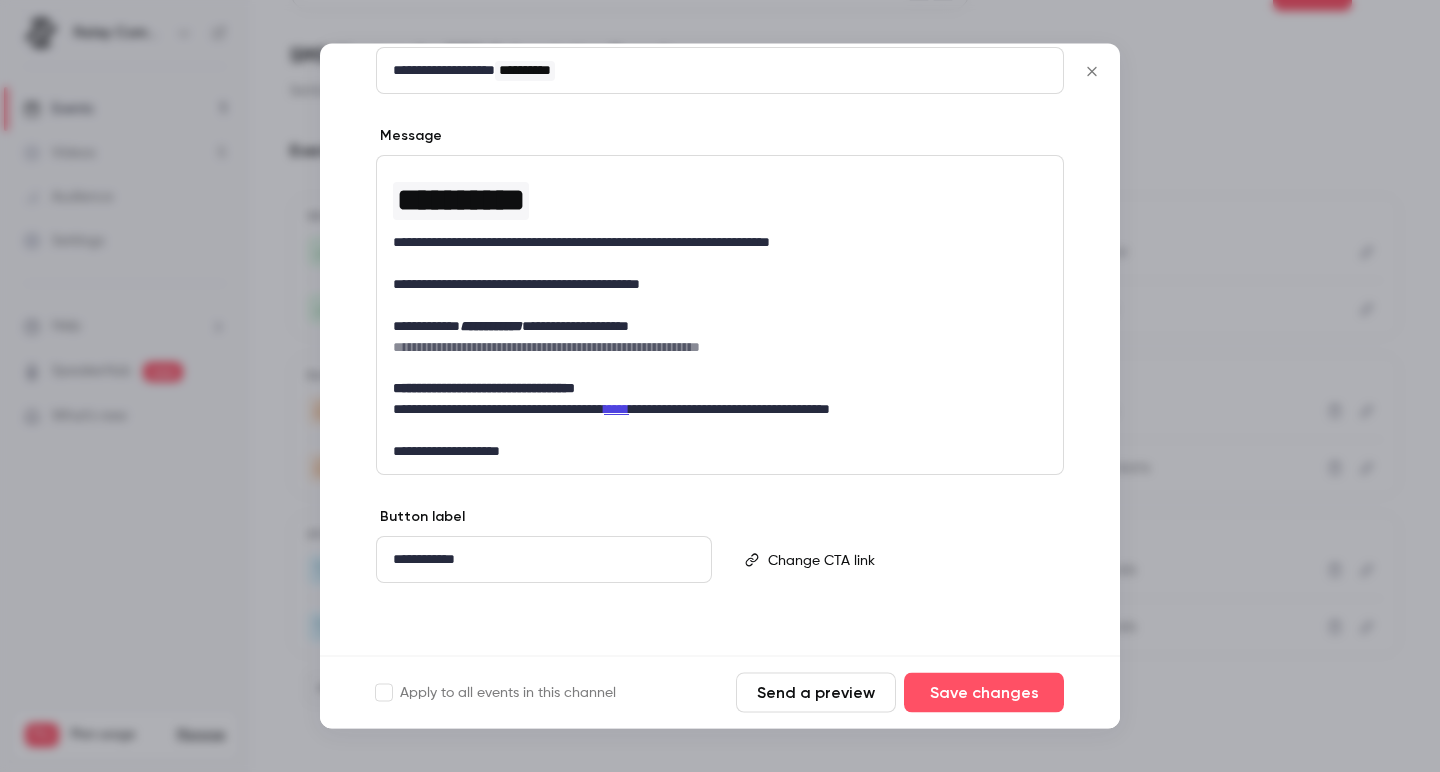 click at bounding box center [720, 386] 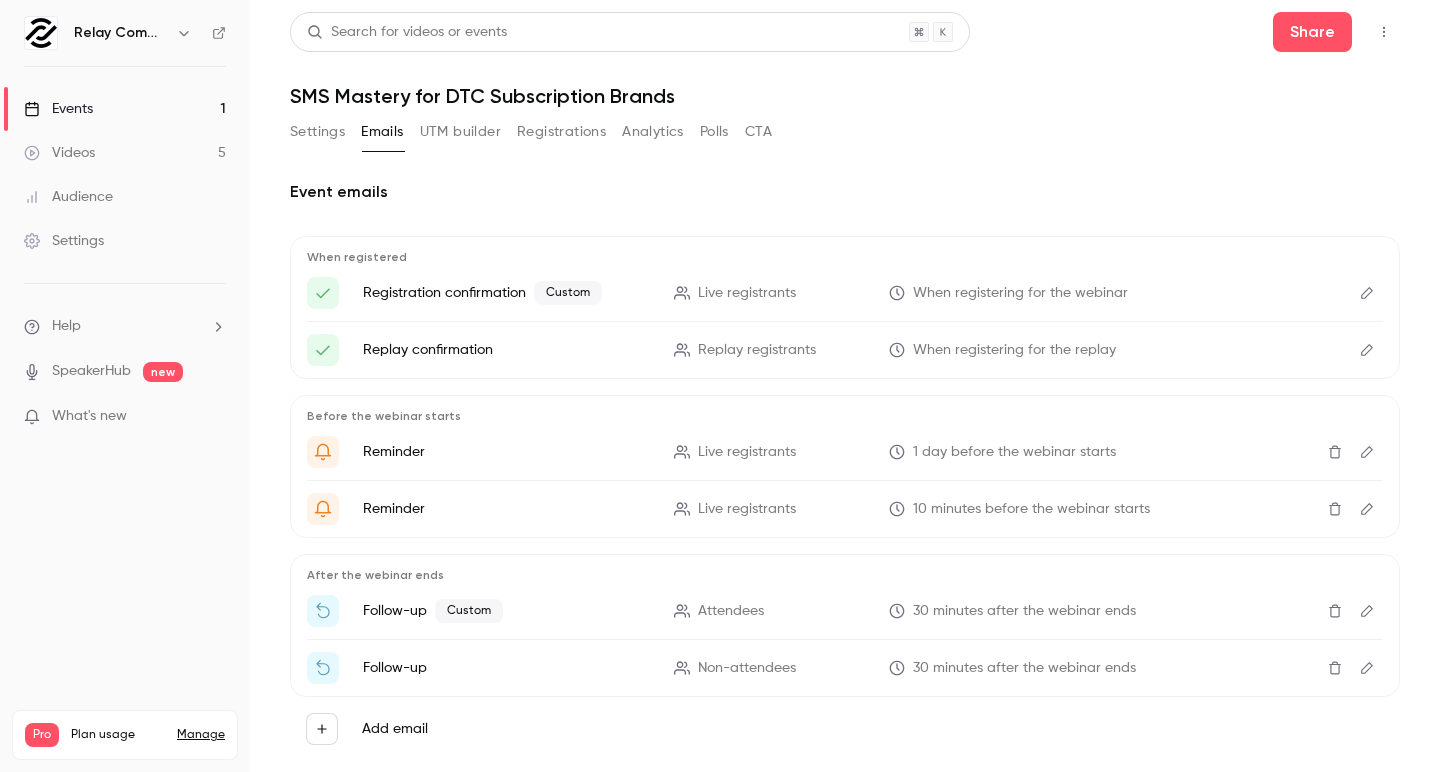 scroll, scrollTop: 0, scrollLeft: 0, axis: both 